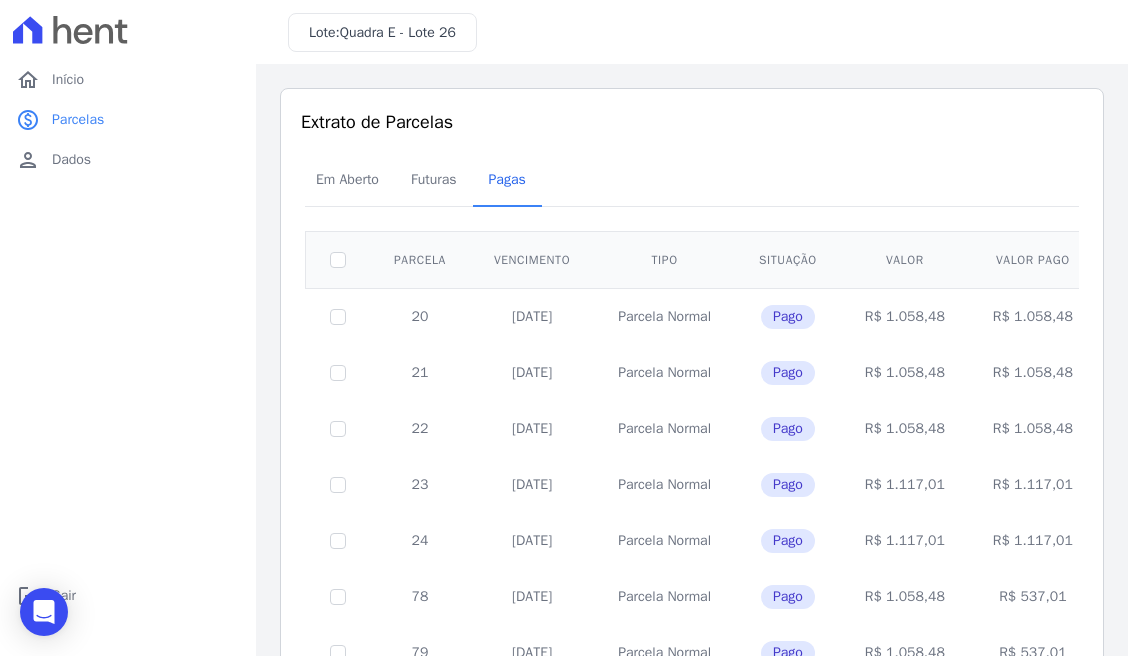 scroll, scrollTop: 0, scrollLeft: 0, axis: both 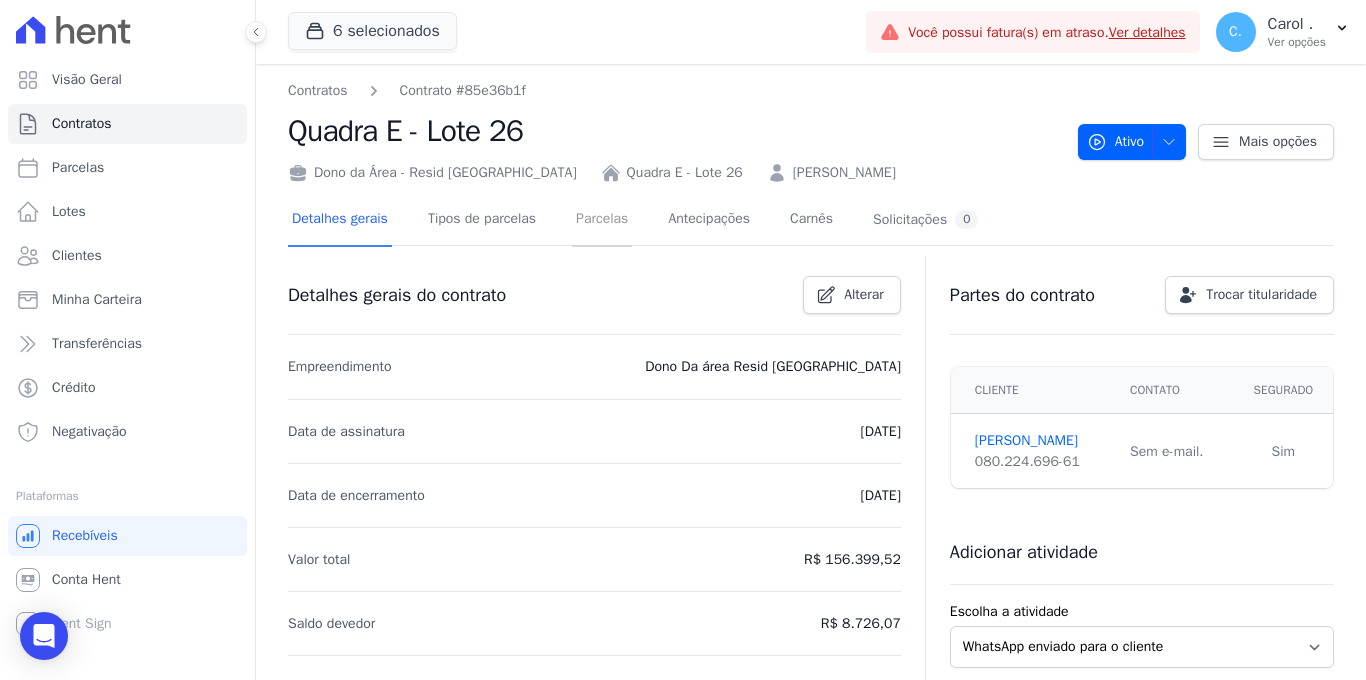click on "Parcelas" at bounding box center (602, 220) 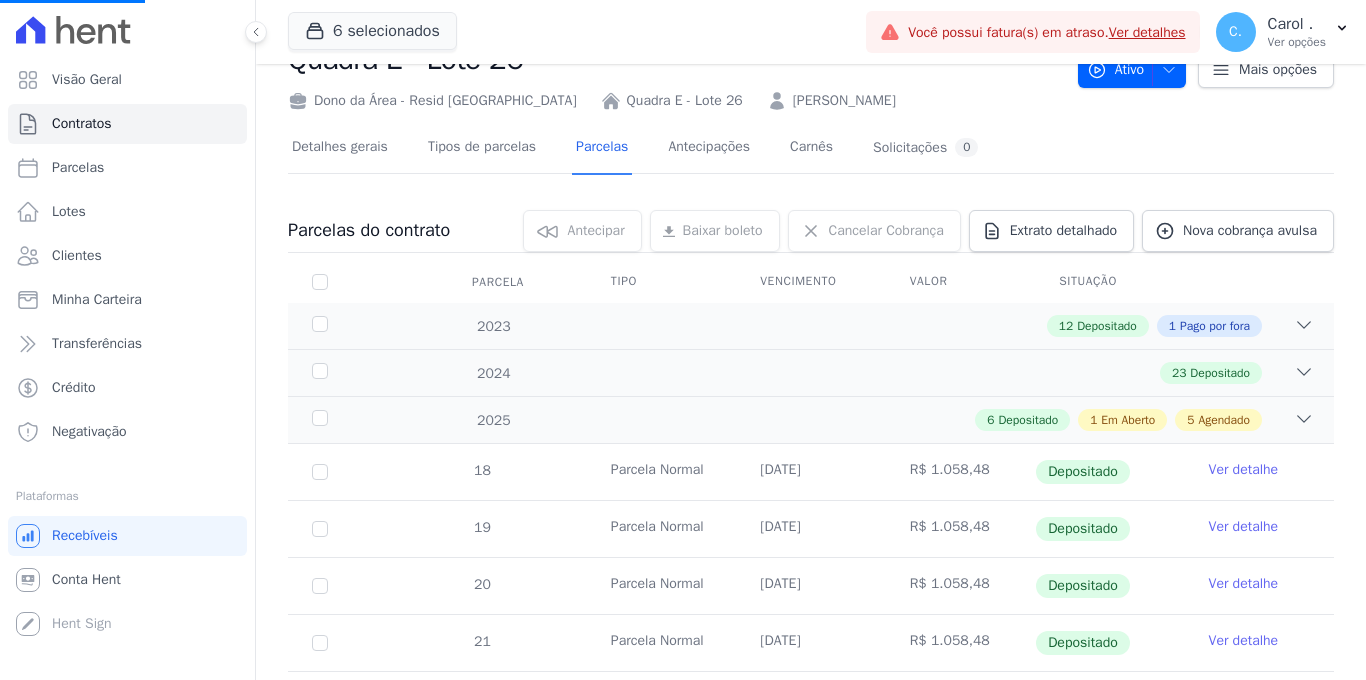 scroll, scrollTop: 157, scrollLeft: 0, axis: vertical 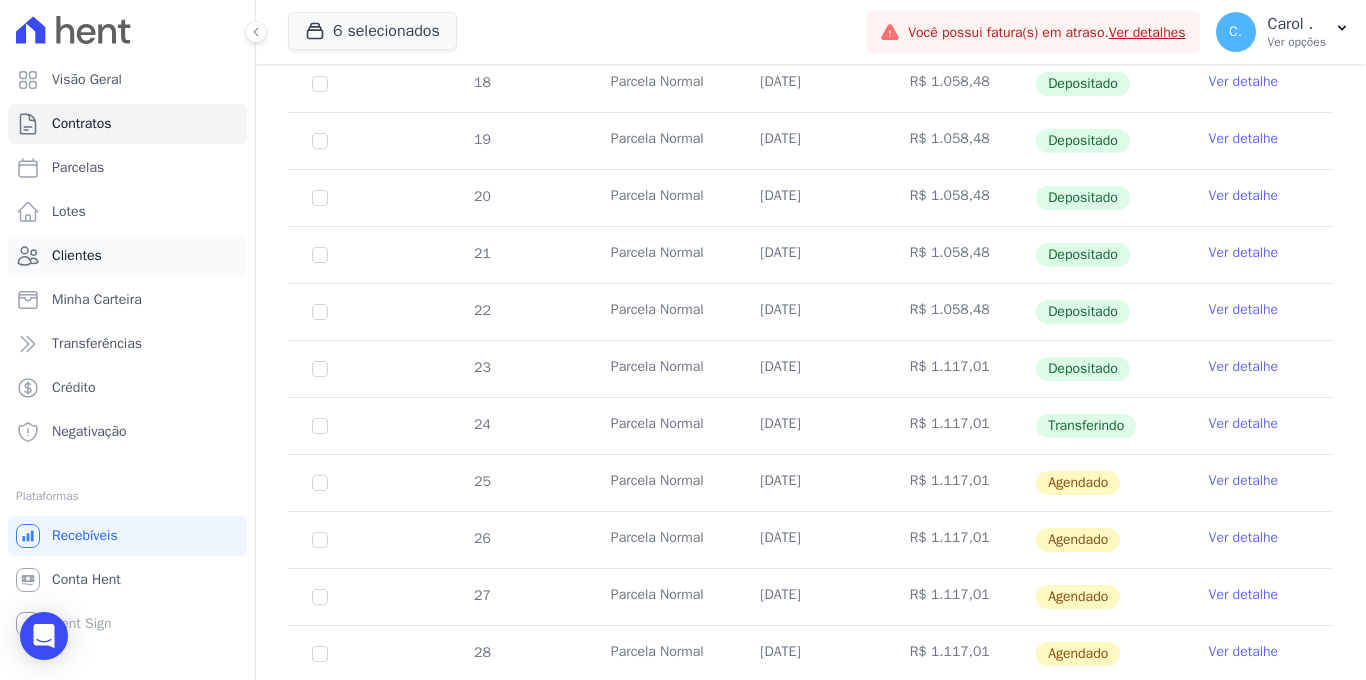 click on "Clientes" at bounding box center (77, 256) 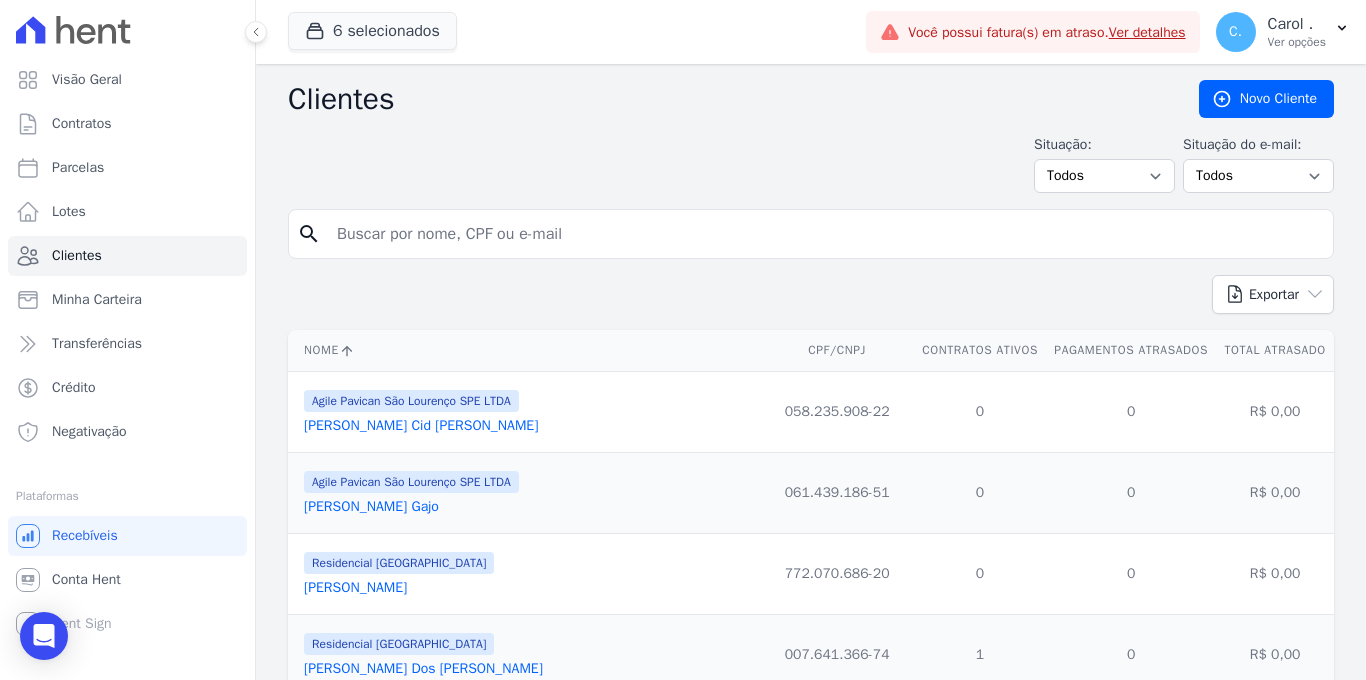 click at bounding box center (825, 234) 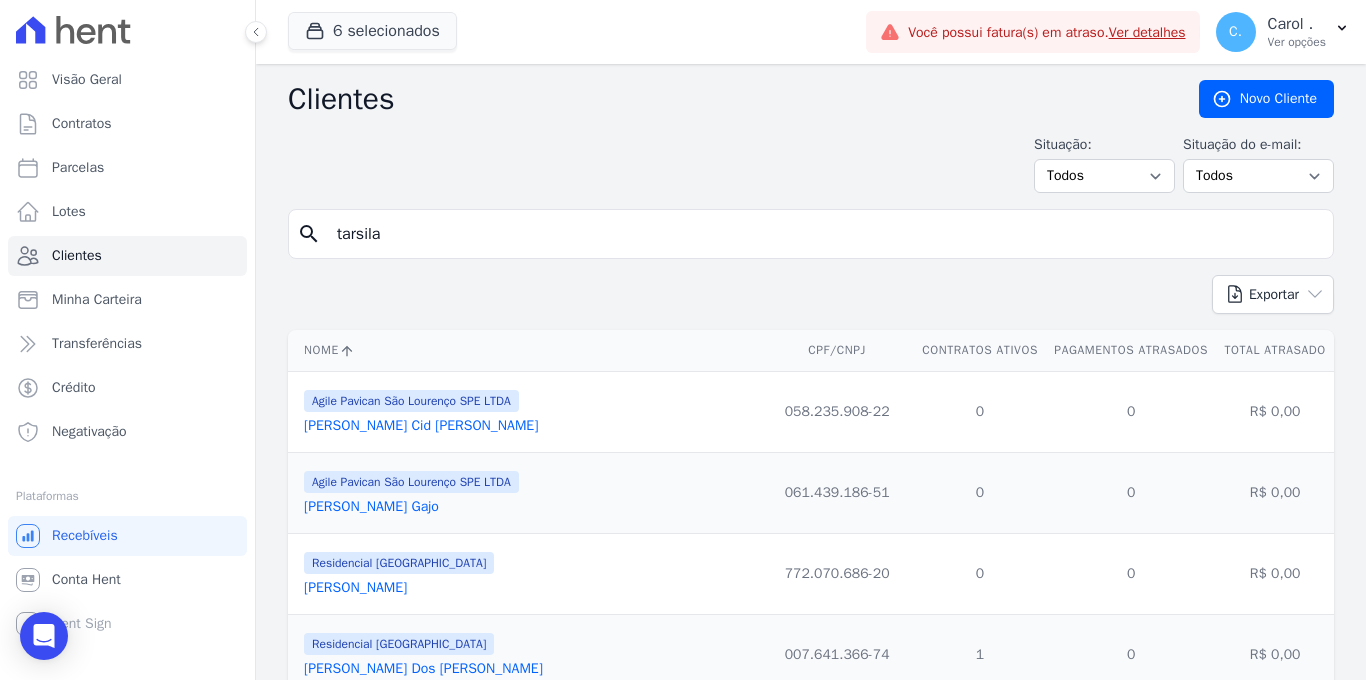 type on "tarsila" 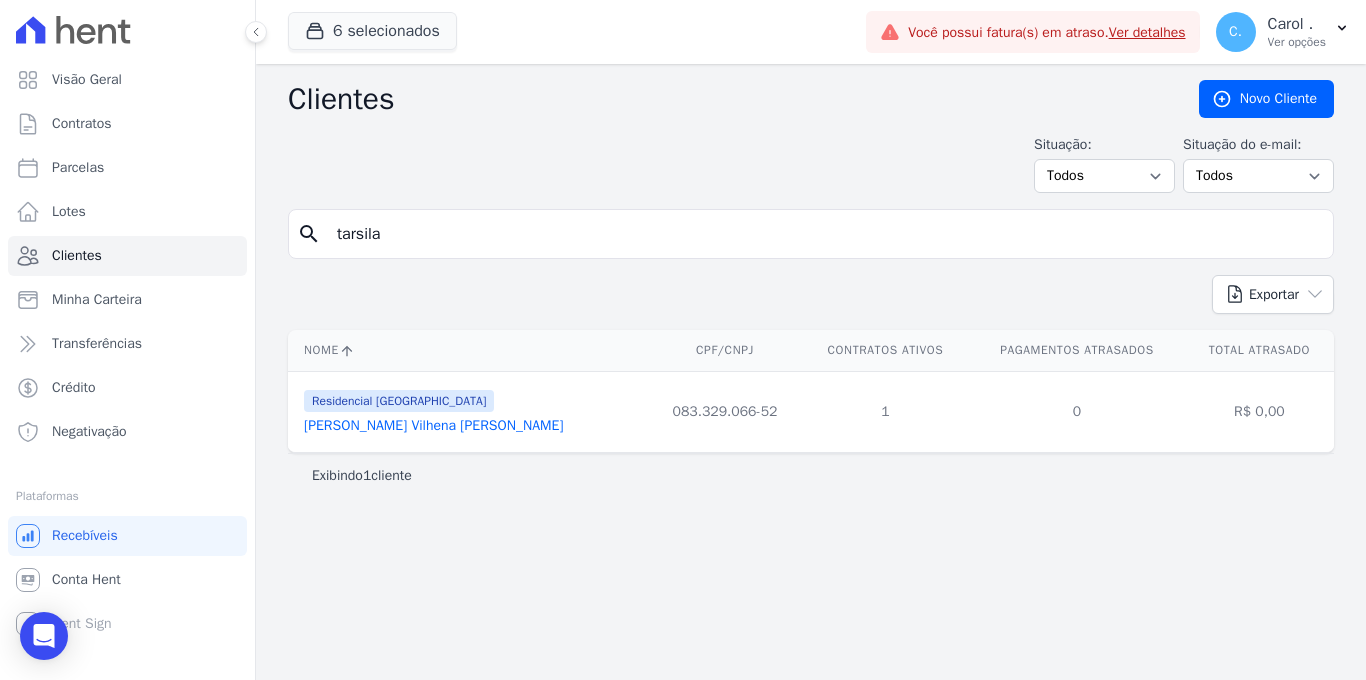click on "[PERSON_NAME] Vilhena [PERSON_NAME]" at bounding box center [434, 426] 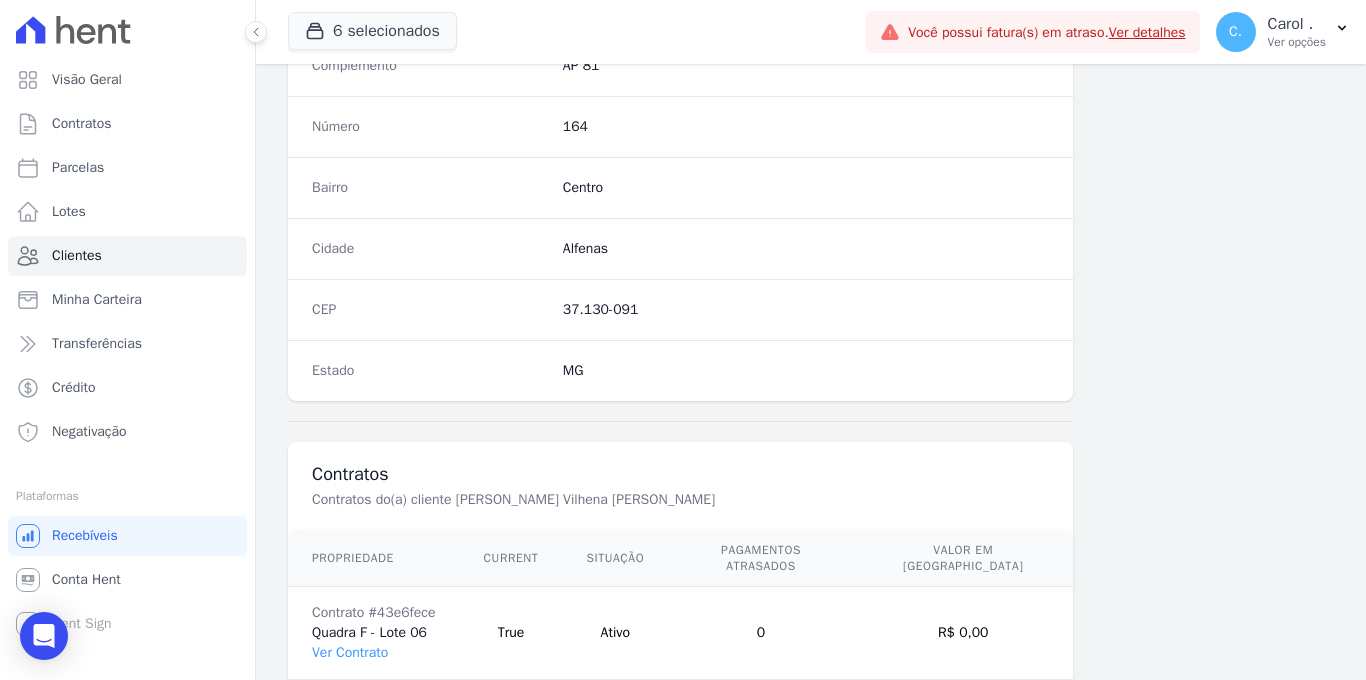 scroll, scrollTop: 1207, scrollLeft: 0, axis: vertical 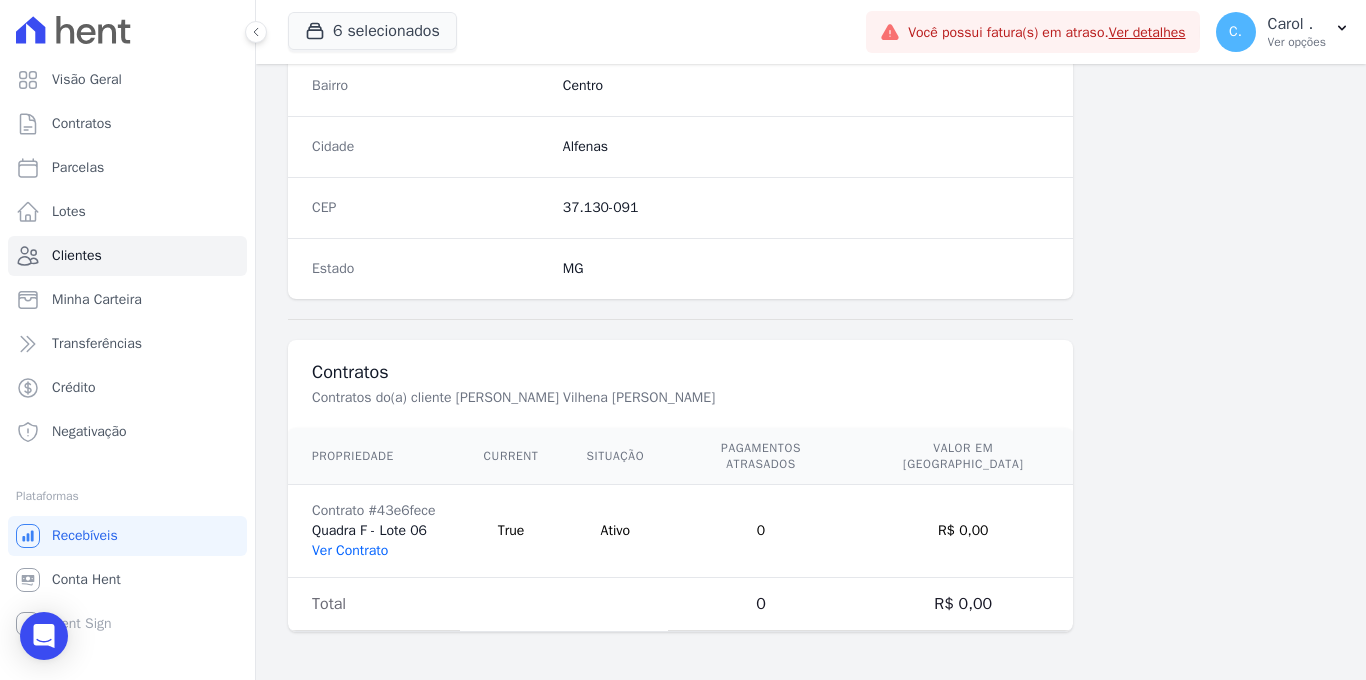 click on "Ver Contrato" at bounding box center [350, 550] 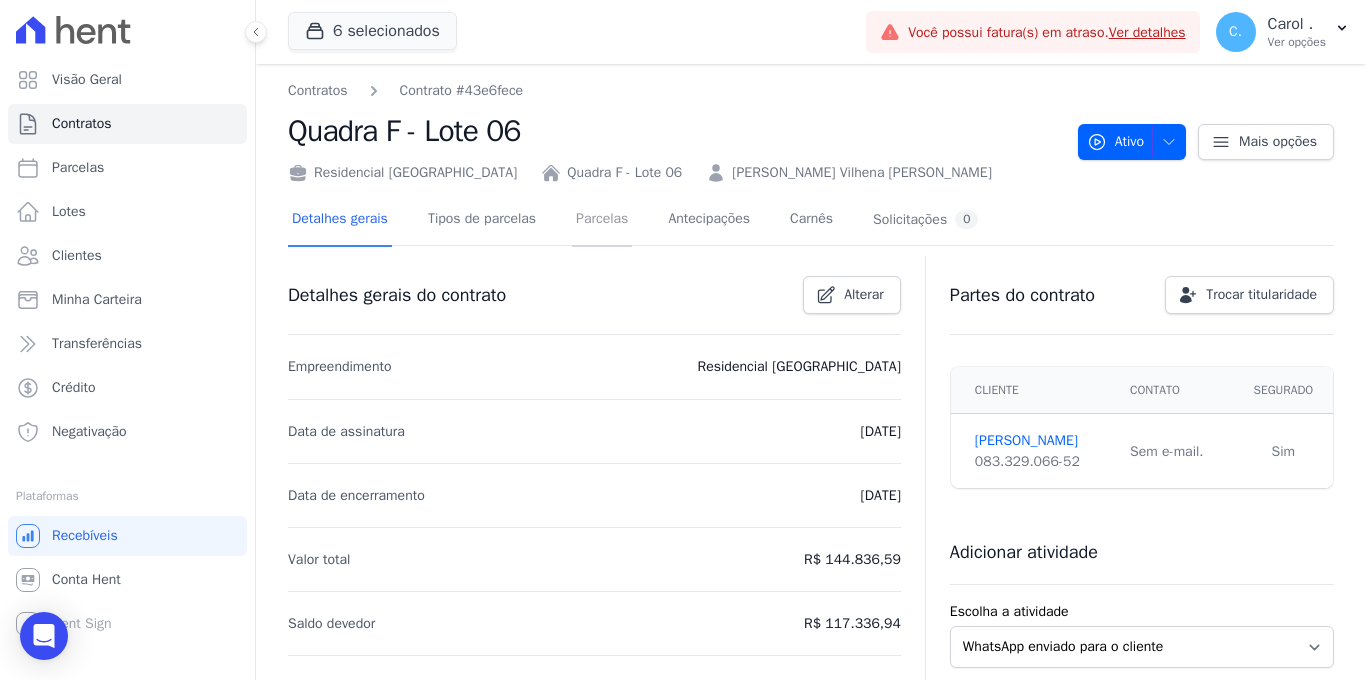 click on "Parcelas" at bounding box center [602, 220] 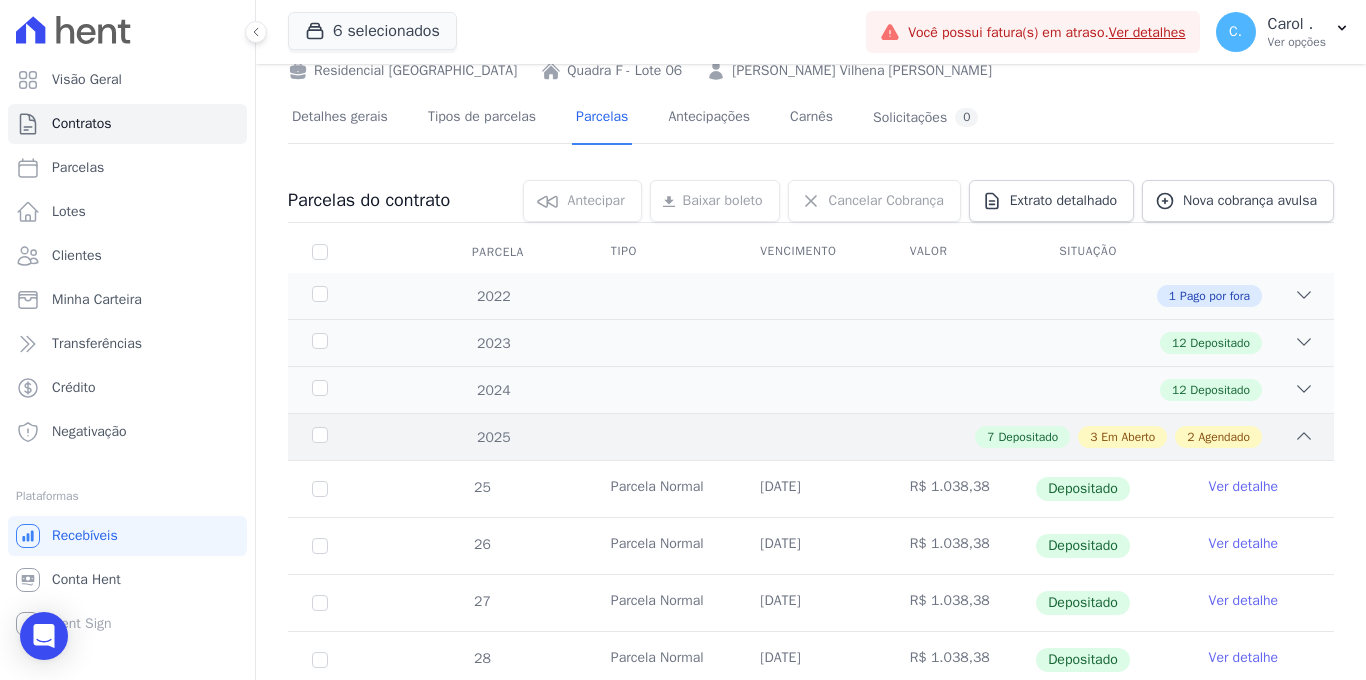 scroll, scrollTop: 0, scrollLeft: 0, axis: both 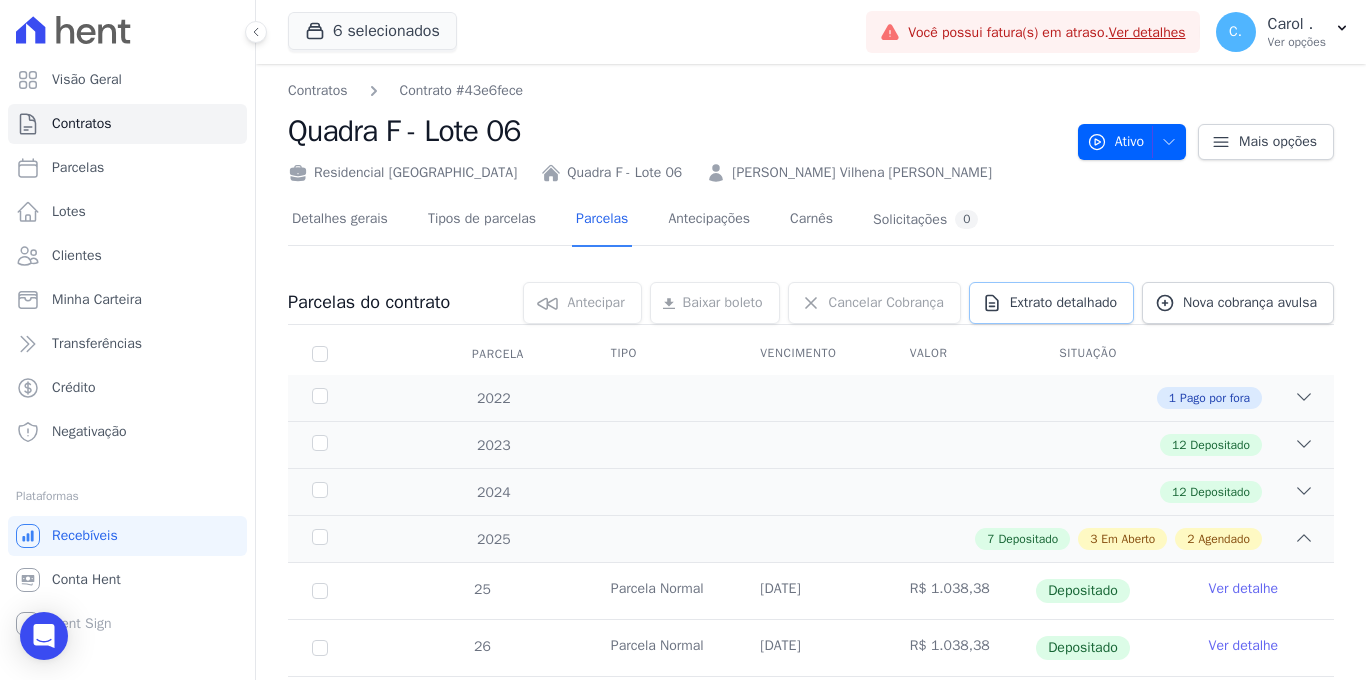 click on "Extrato detalhado" at bounding box center (1063, 303) 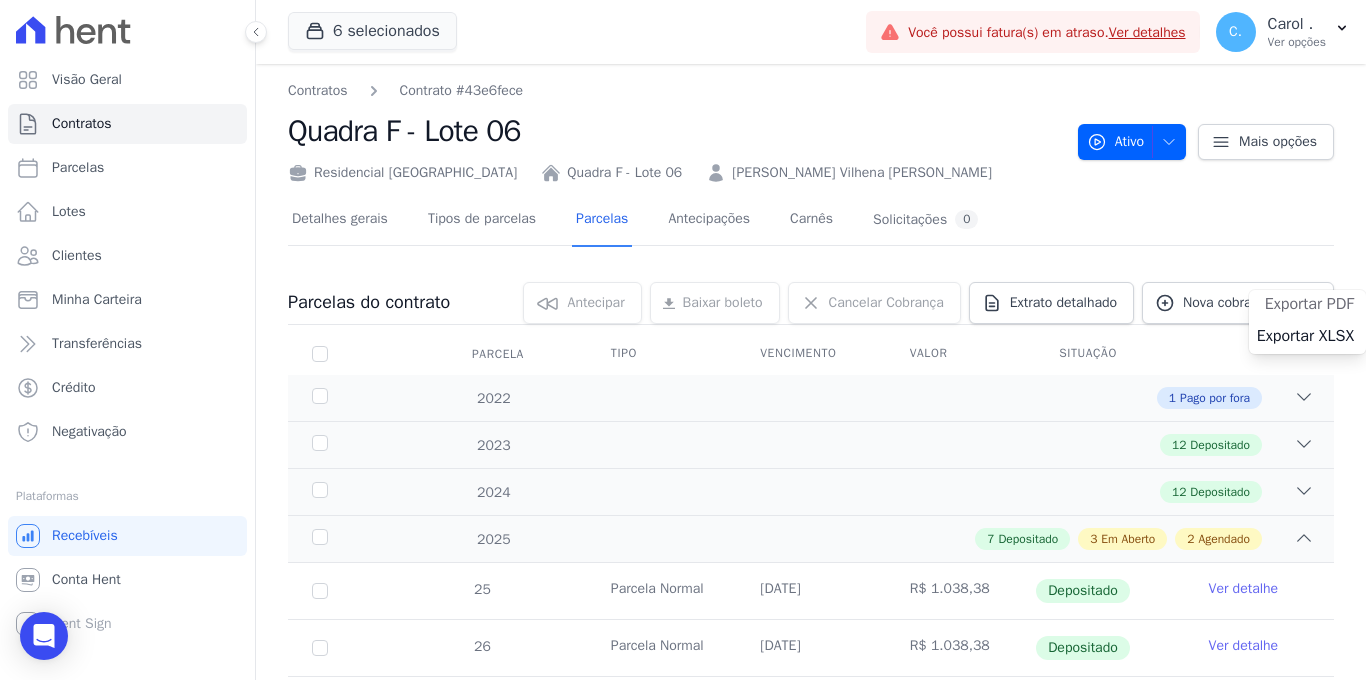 click on "Exportar PDF" at bounding box center [1309, 304] 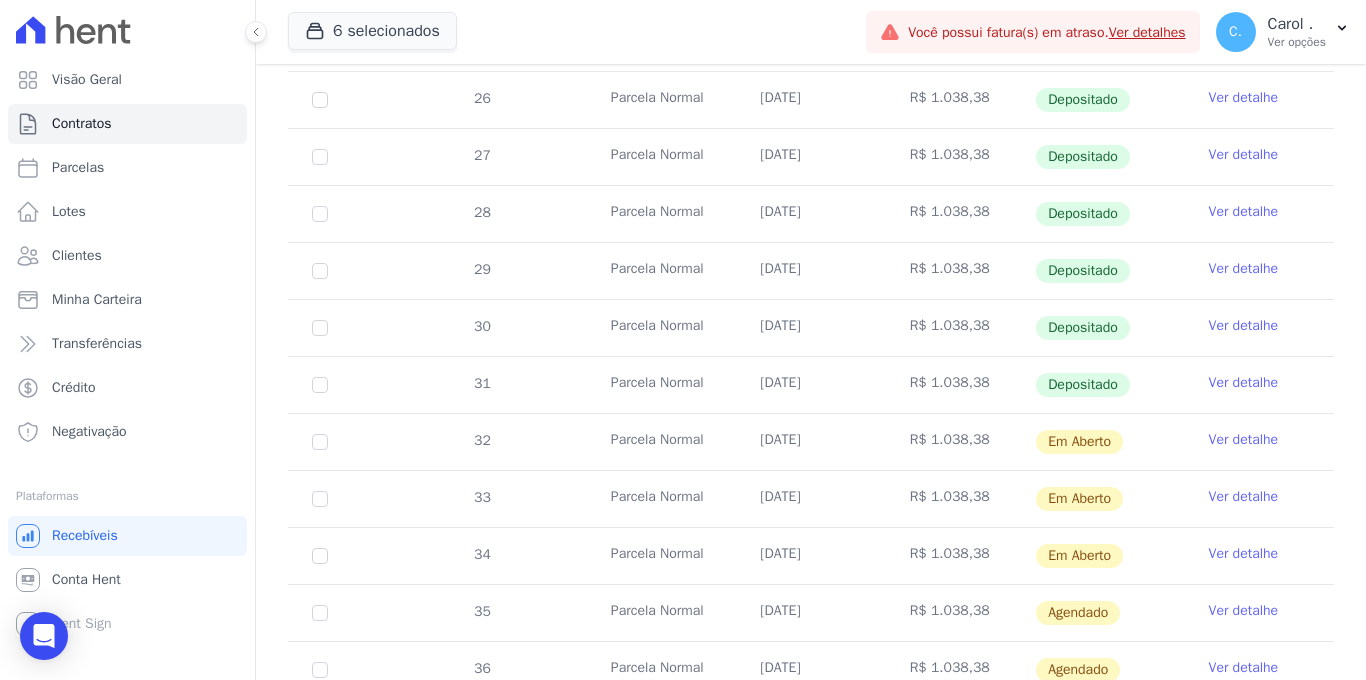 scroll, scrollTop: 638, scrollLeft: 0, axis: vertical 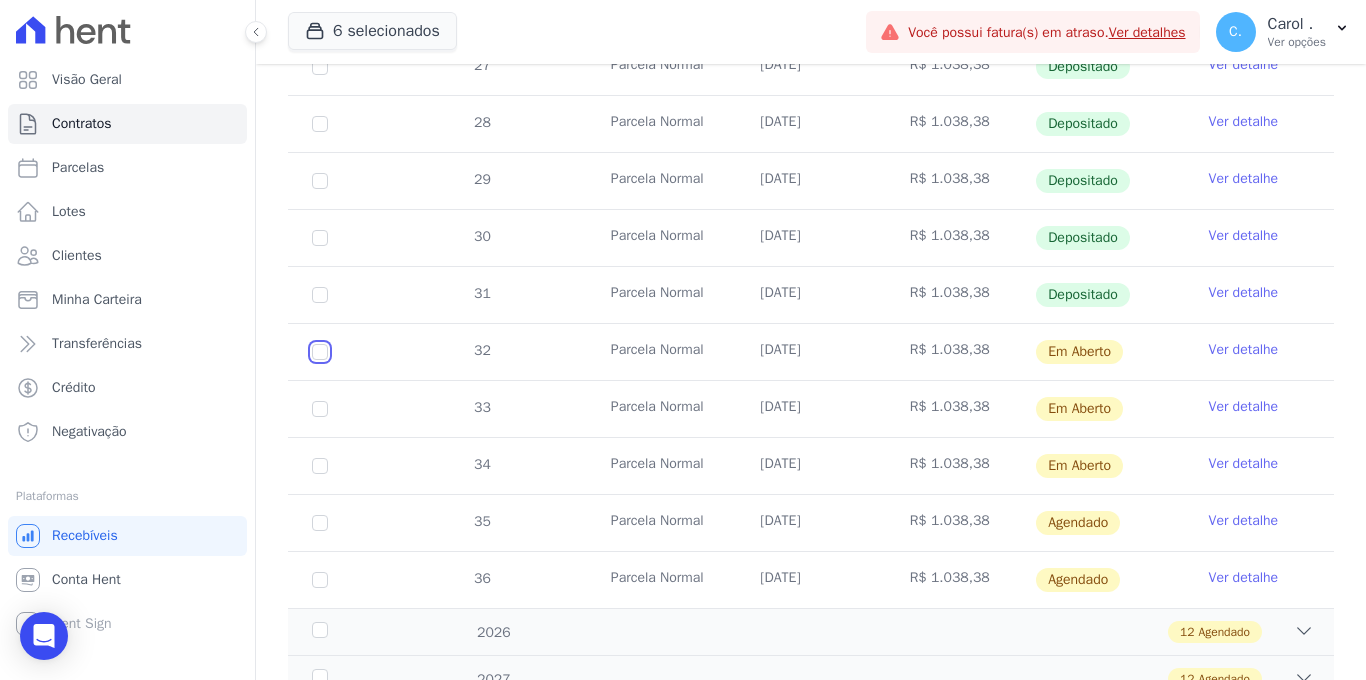 click at bounding box center [320, 352] 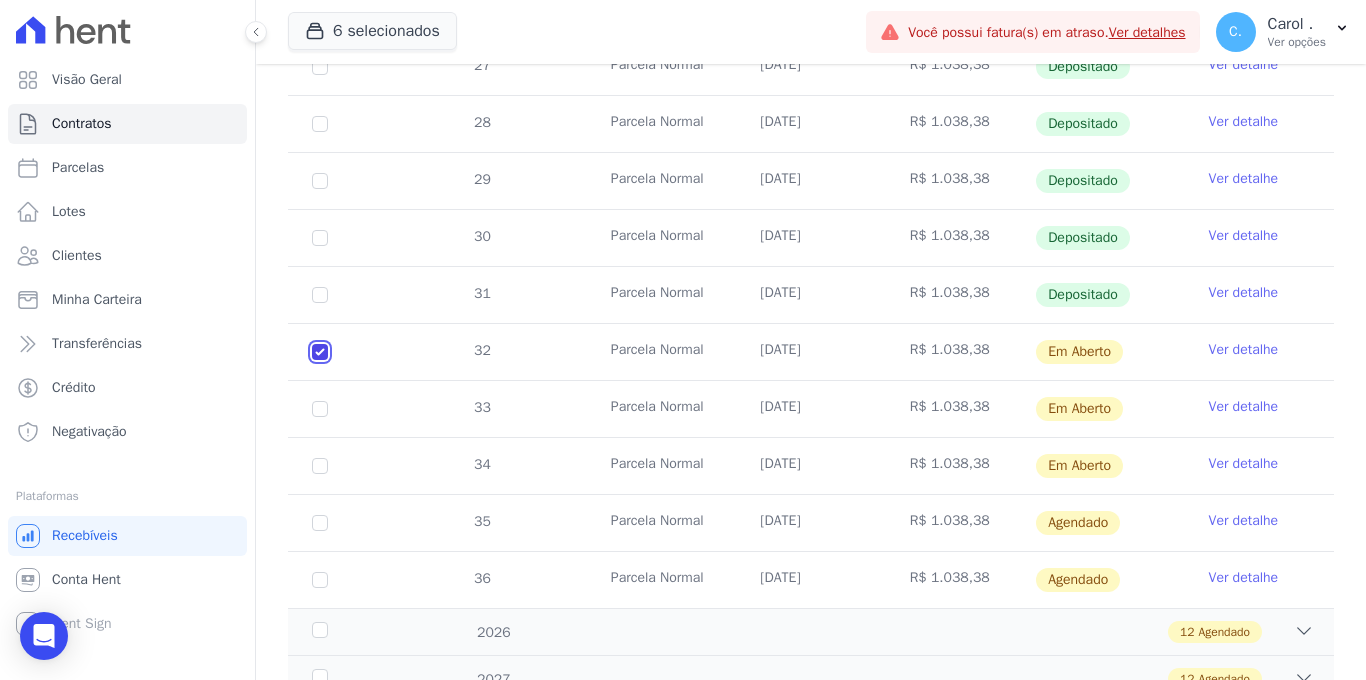 checkbox on "true" 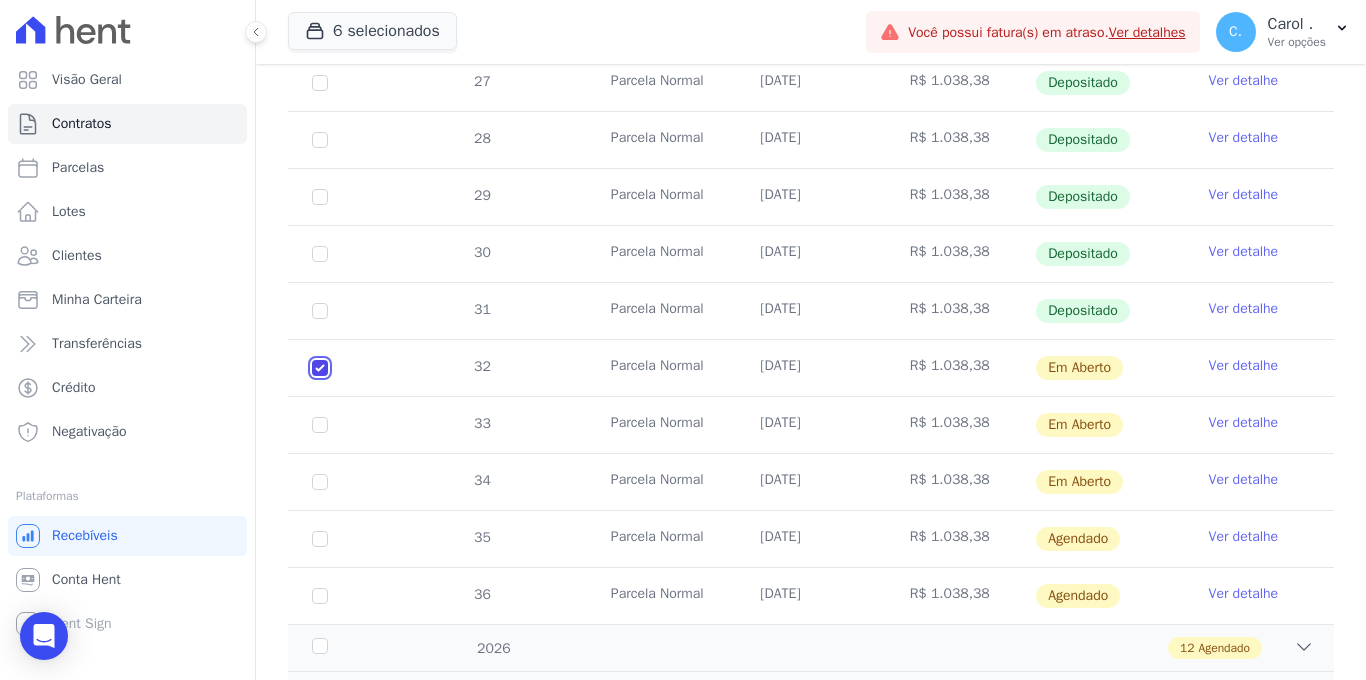 scroll, scrollTop: 654, scrollLeft: 0, axis: vertical 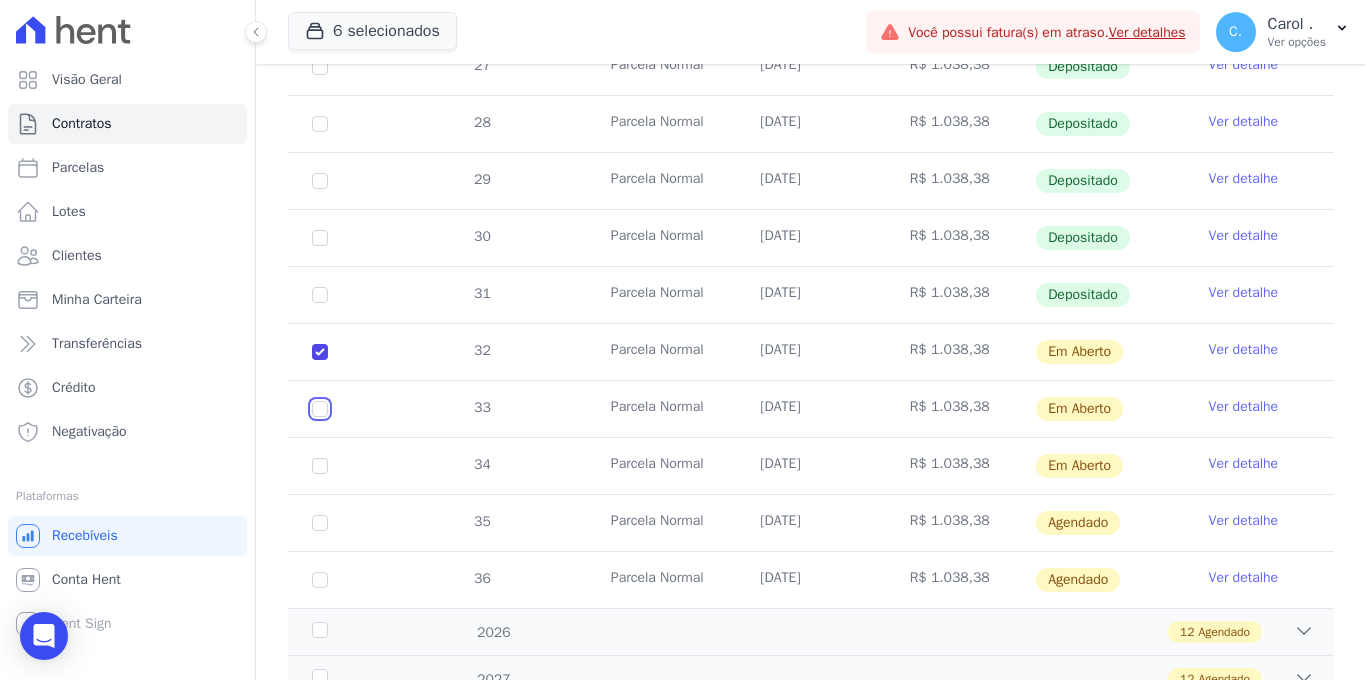 click at bounding box center [320, 352] 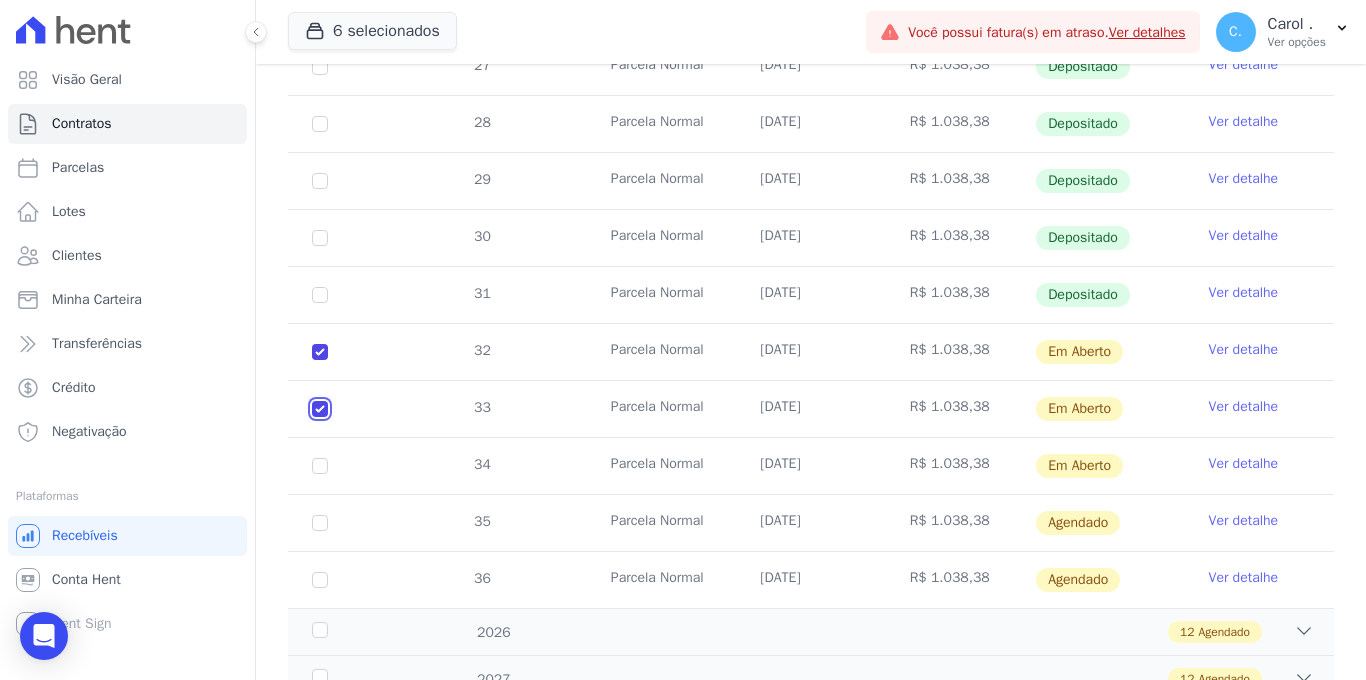 checkbox on "true" 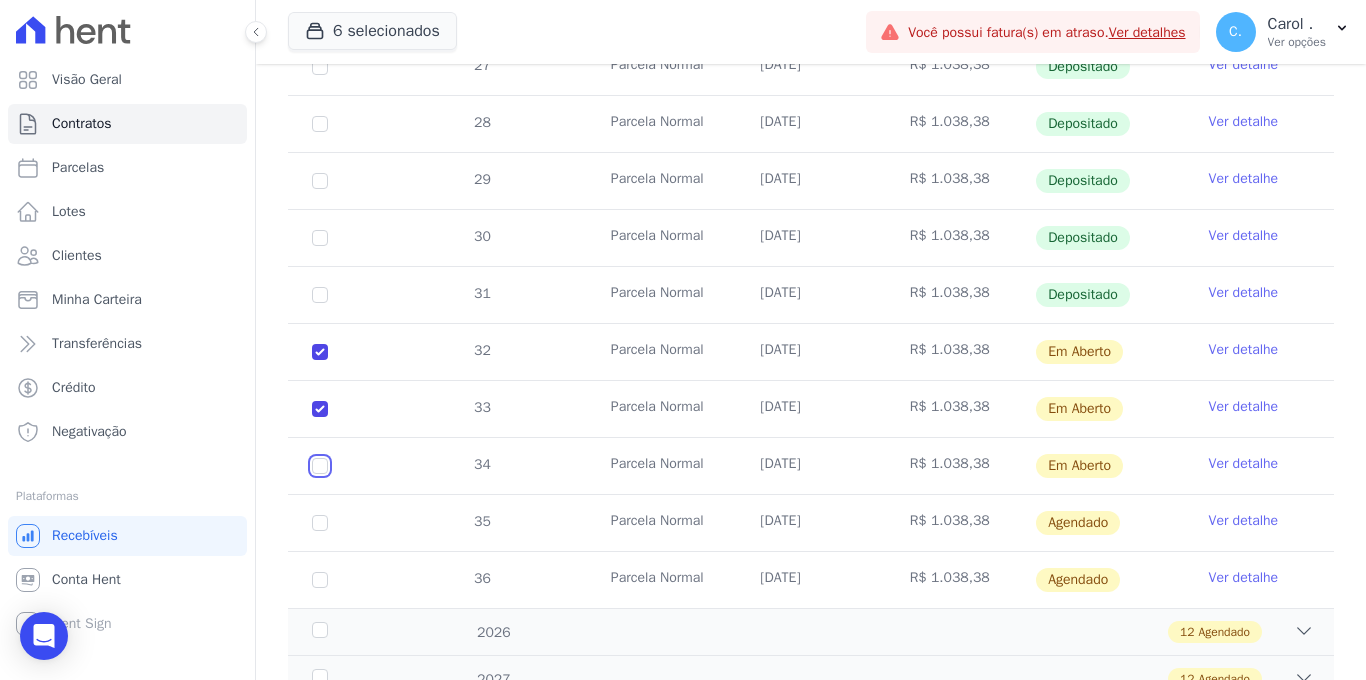 click at bounding box center (320, 352) 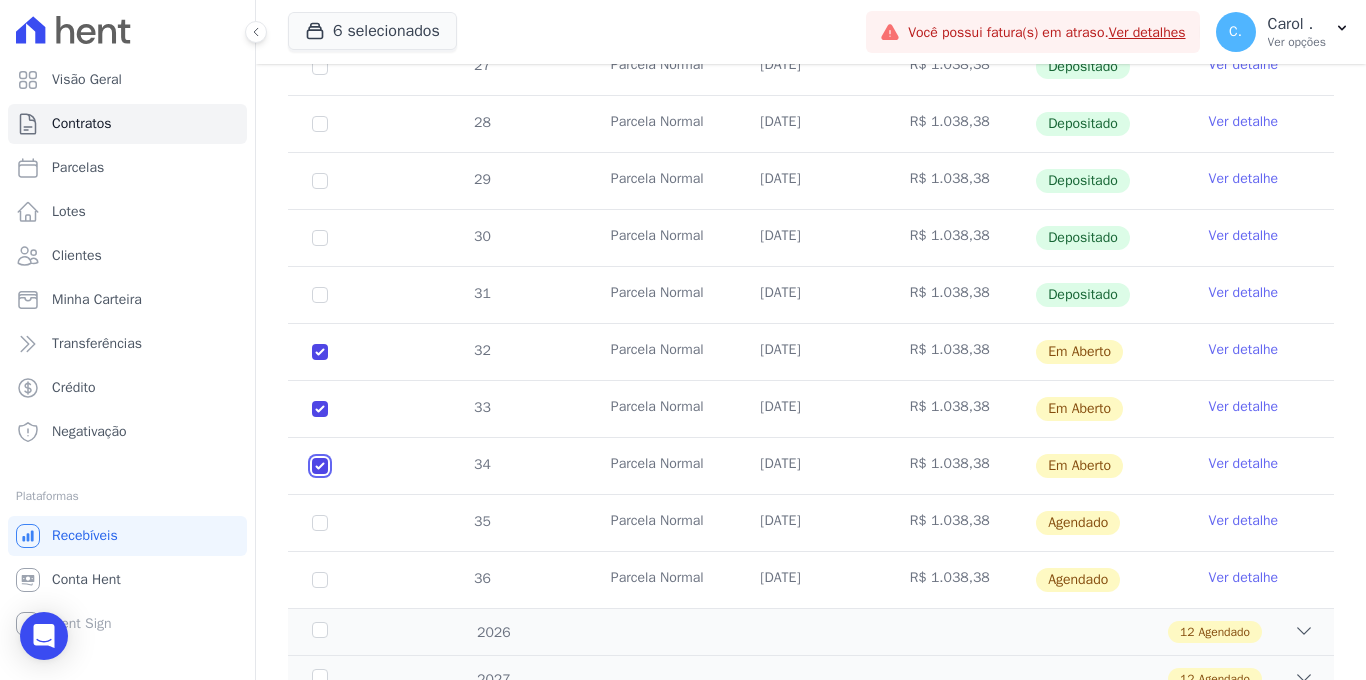 checkbox on "true" 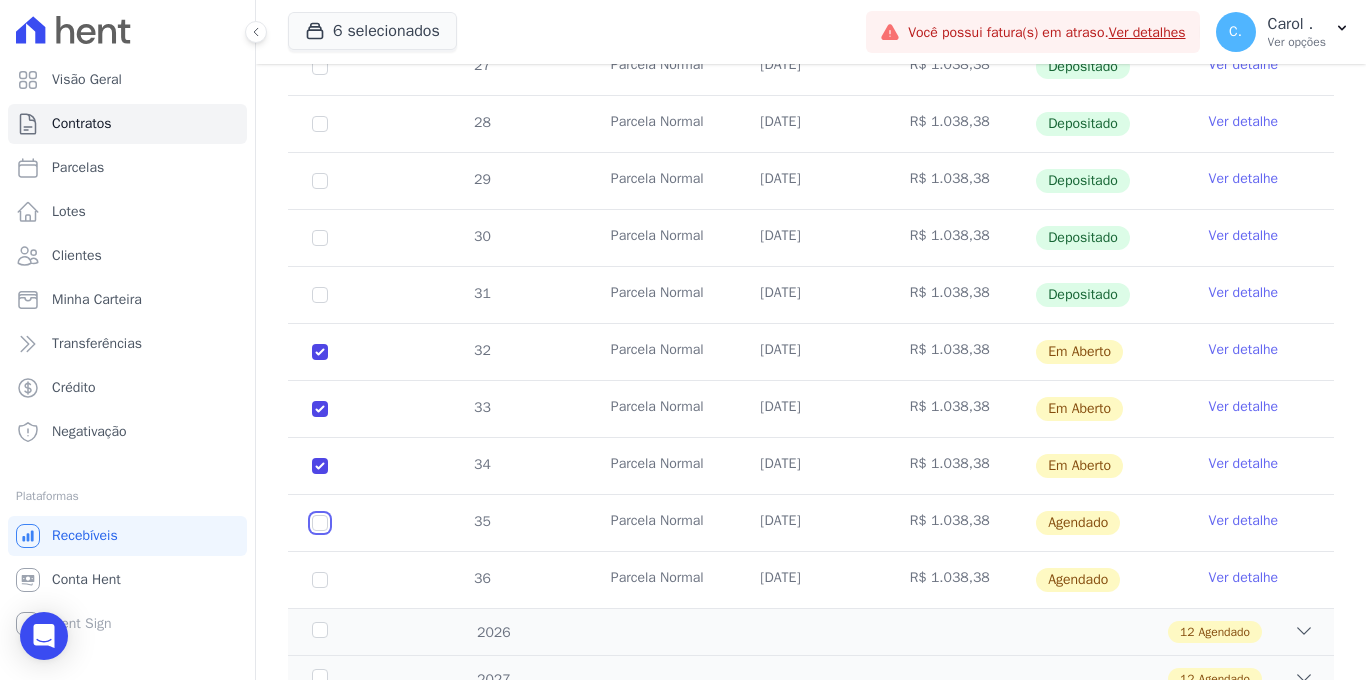 drag, startPoint x: 317, startPoint y: 516, endPoint x: 395, endPoint y: 383, distance: 154.18495 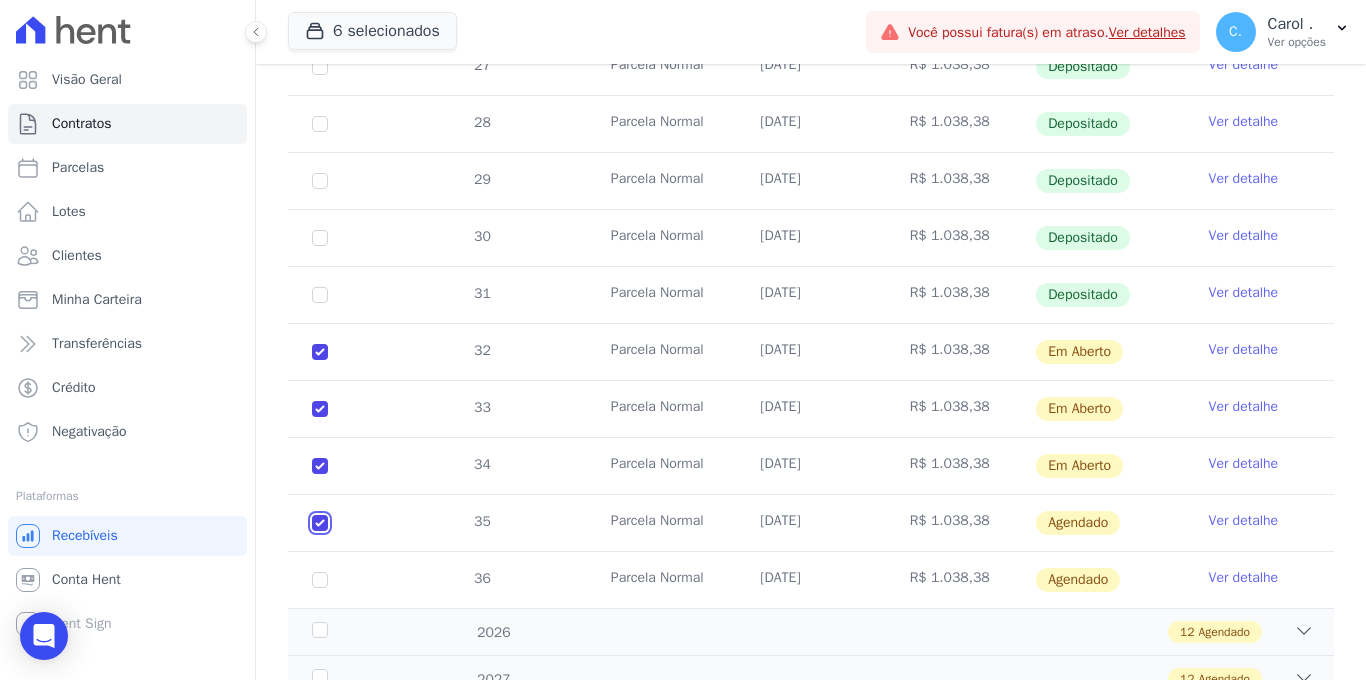 checkbox on "true" 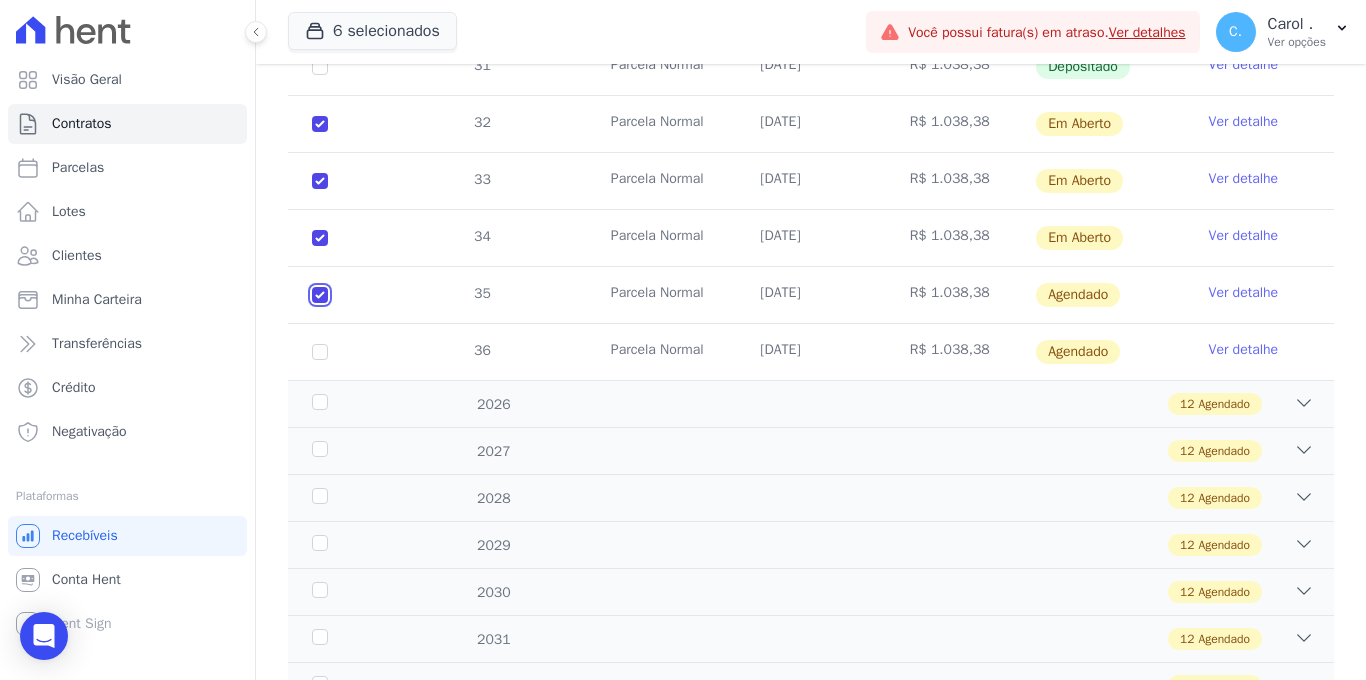 scroll, scrollTop: 1010, scrollLeft: 0, axis: vertical 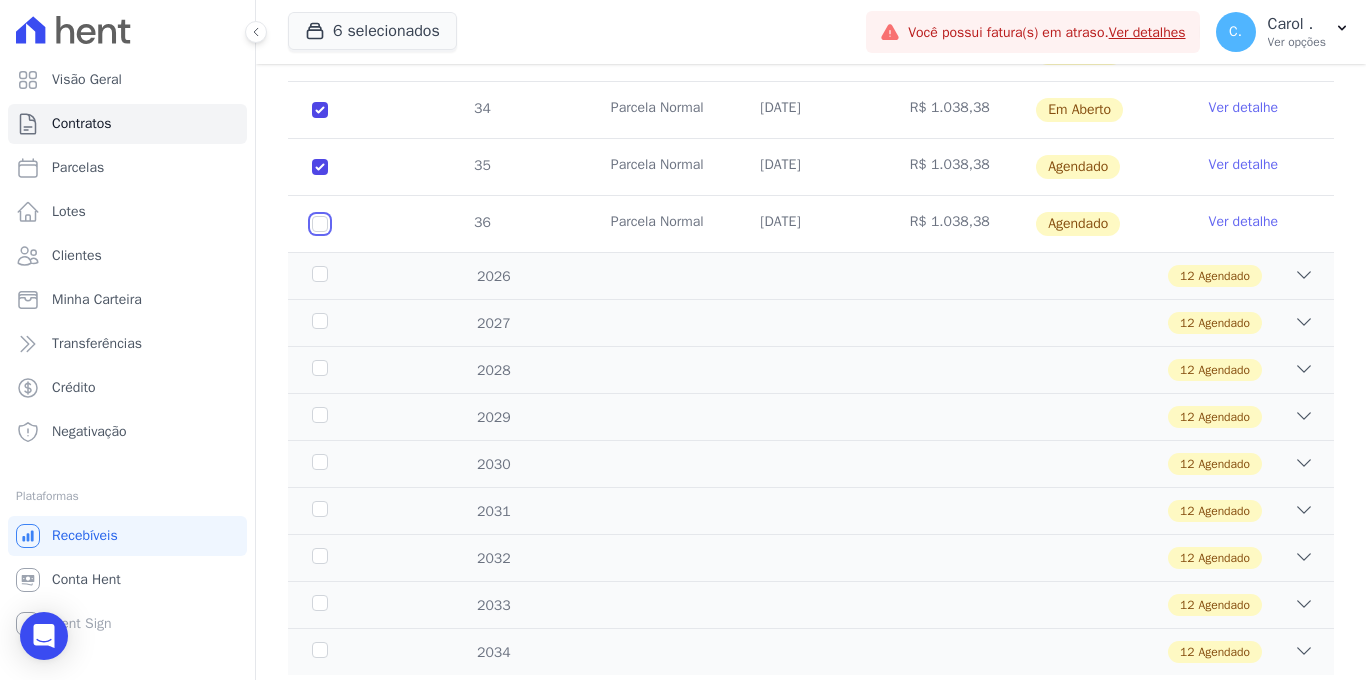 click at bounding box center (320, 167) 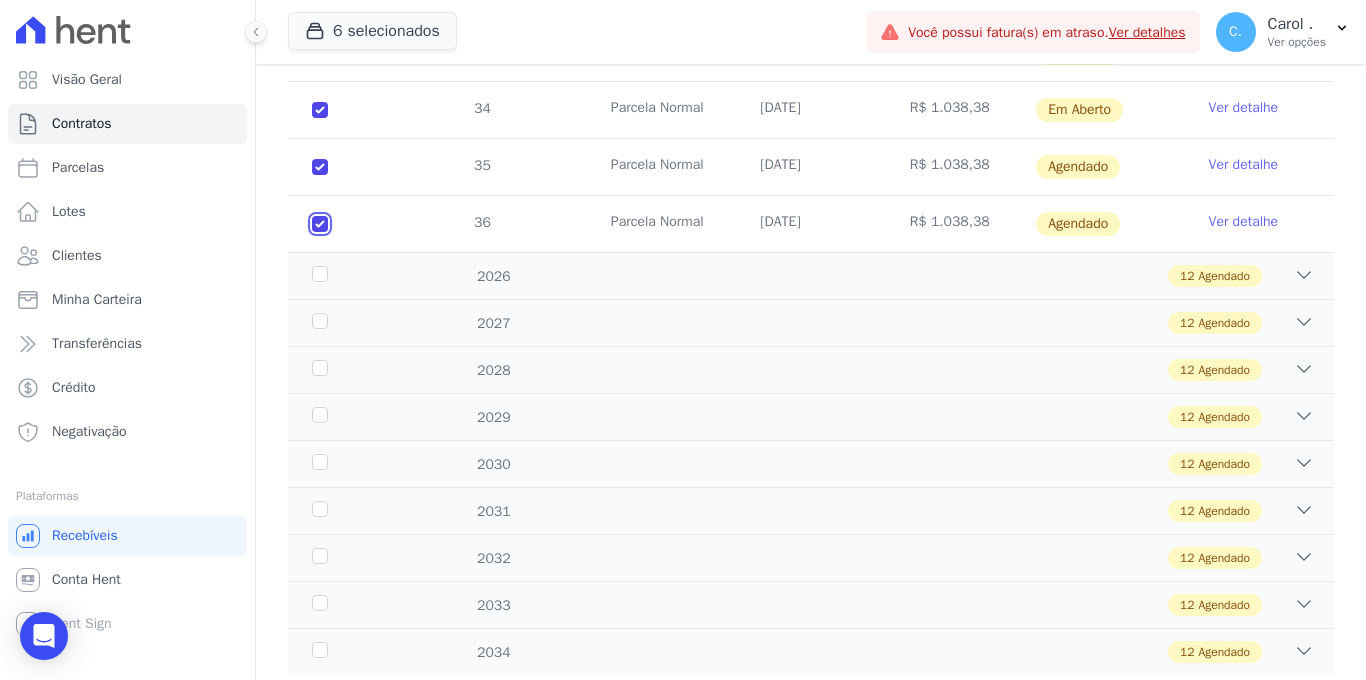 checkbox on "true" 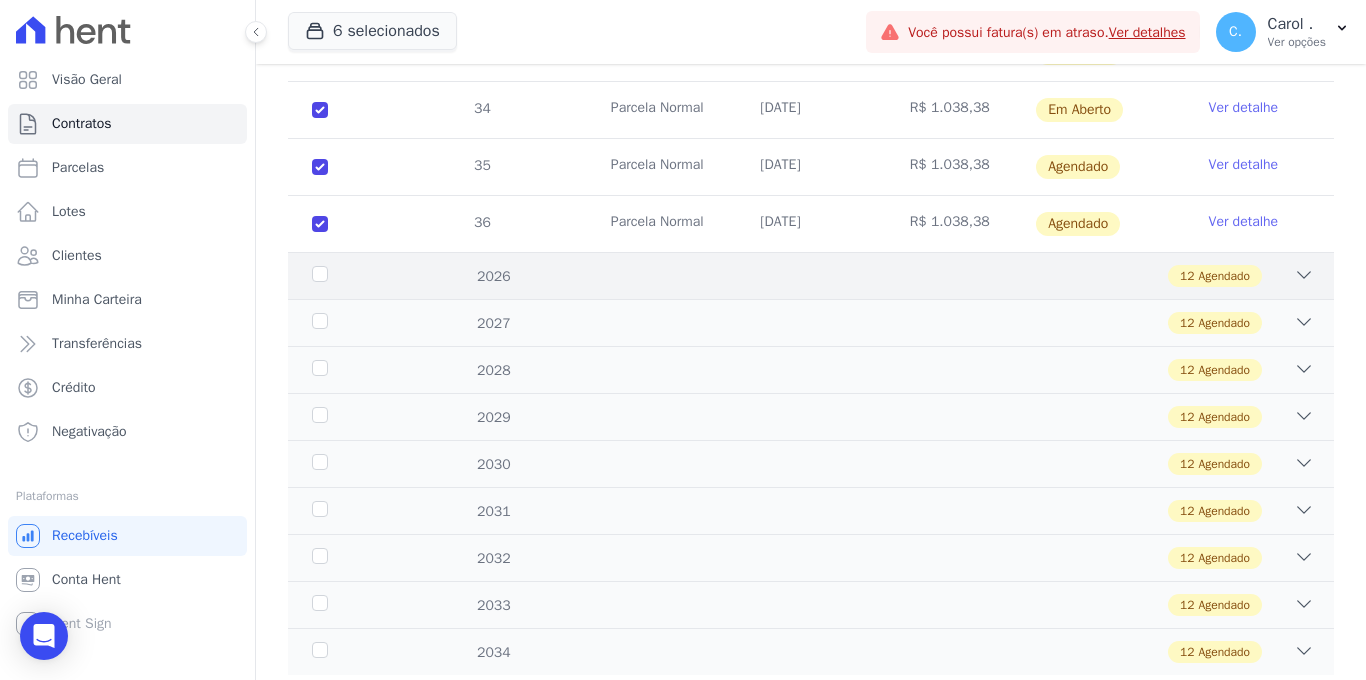 click 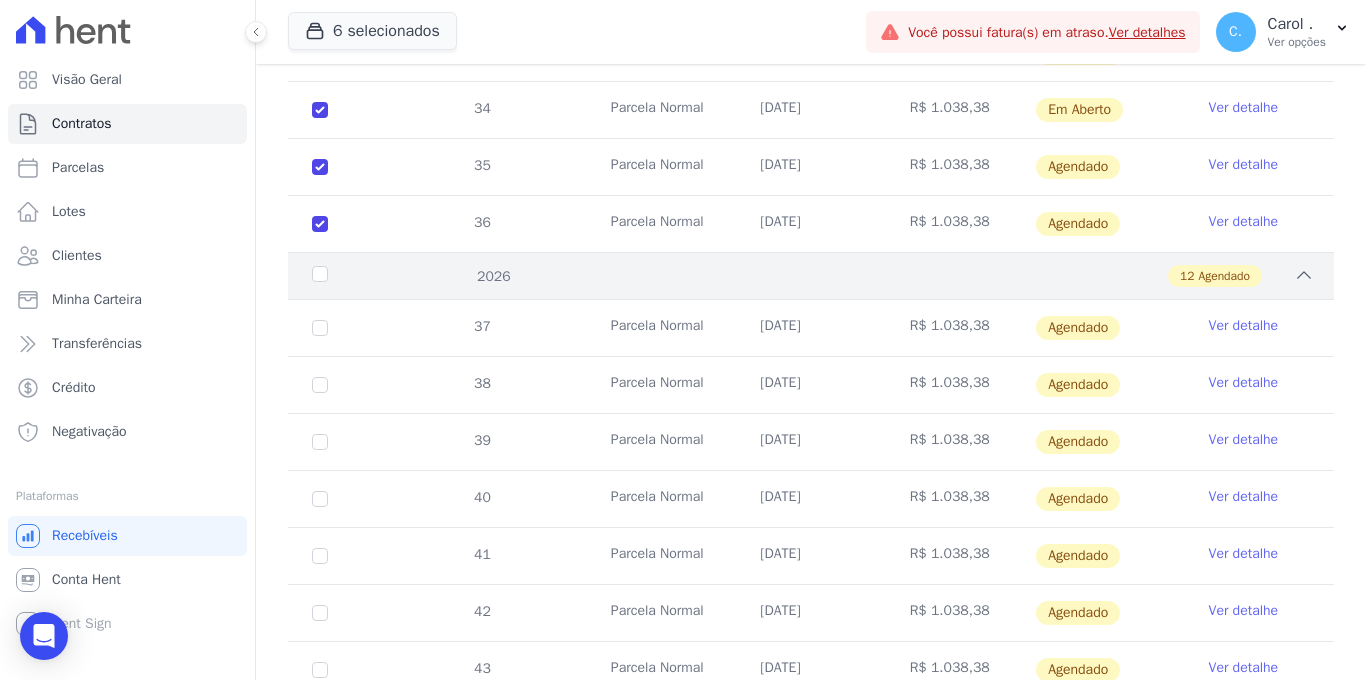 click on "2026" at bounding box center (353, 276) 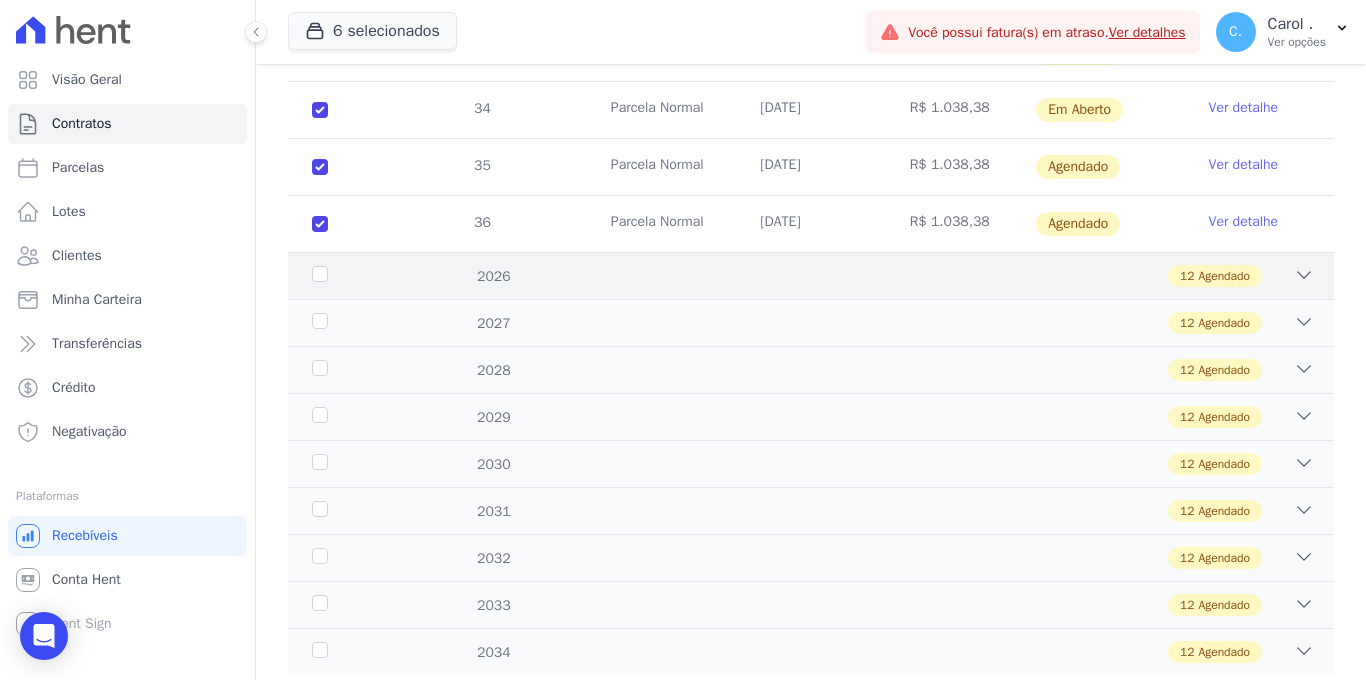 click on "2026" at bounding box center [353, 276] 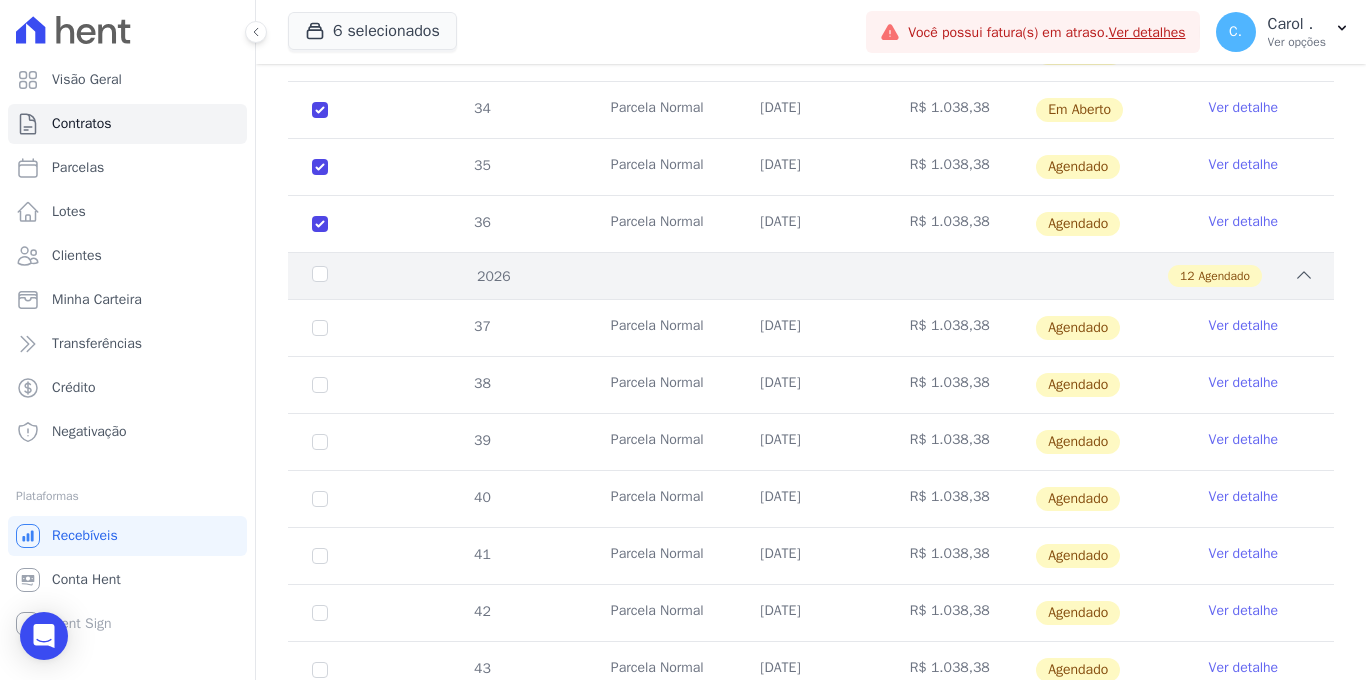 click on "2026" at bounding box center [353, 276] 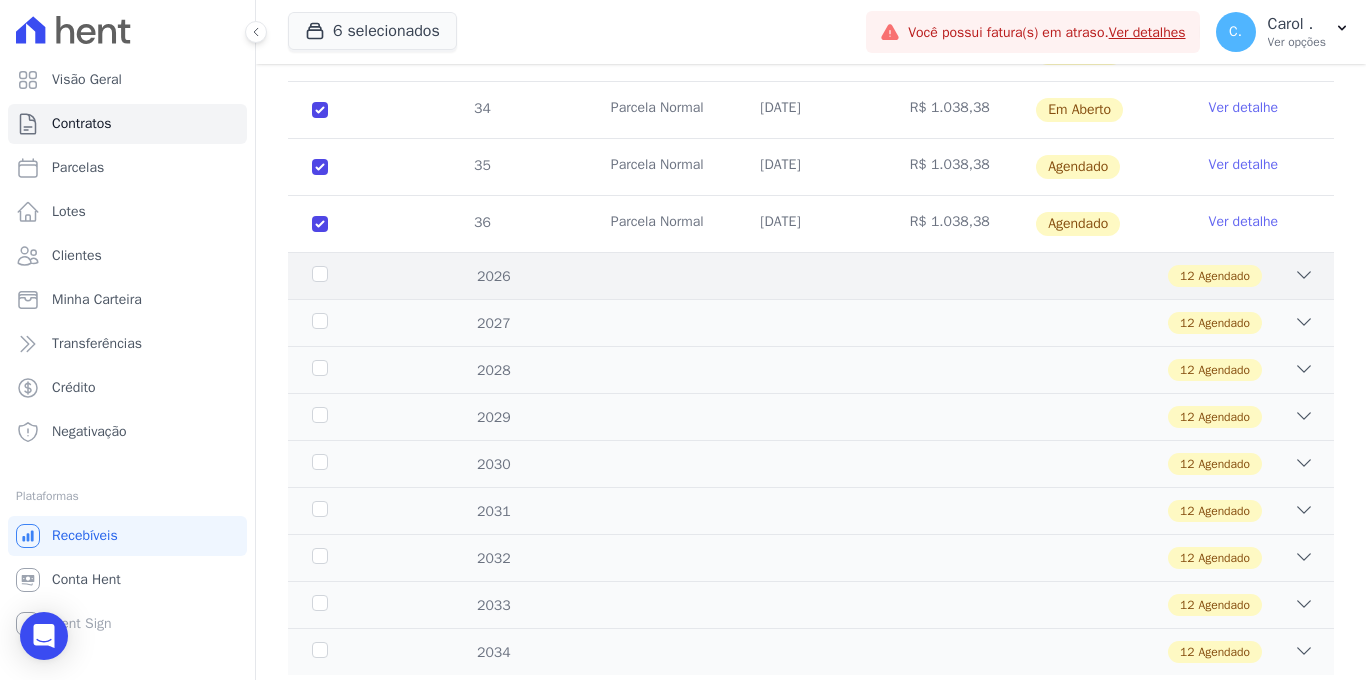 click on "2026" at bounding box center (353, 276) 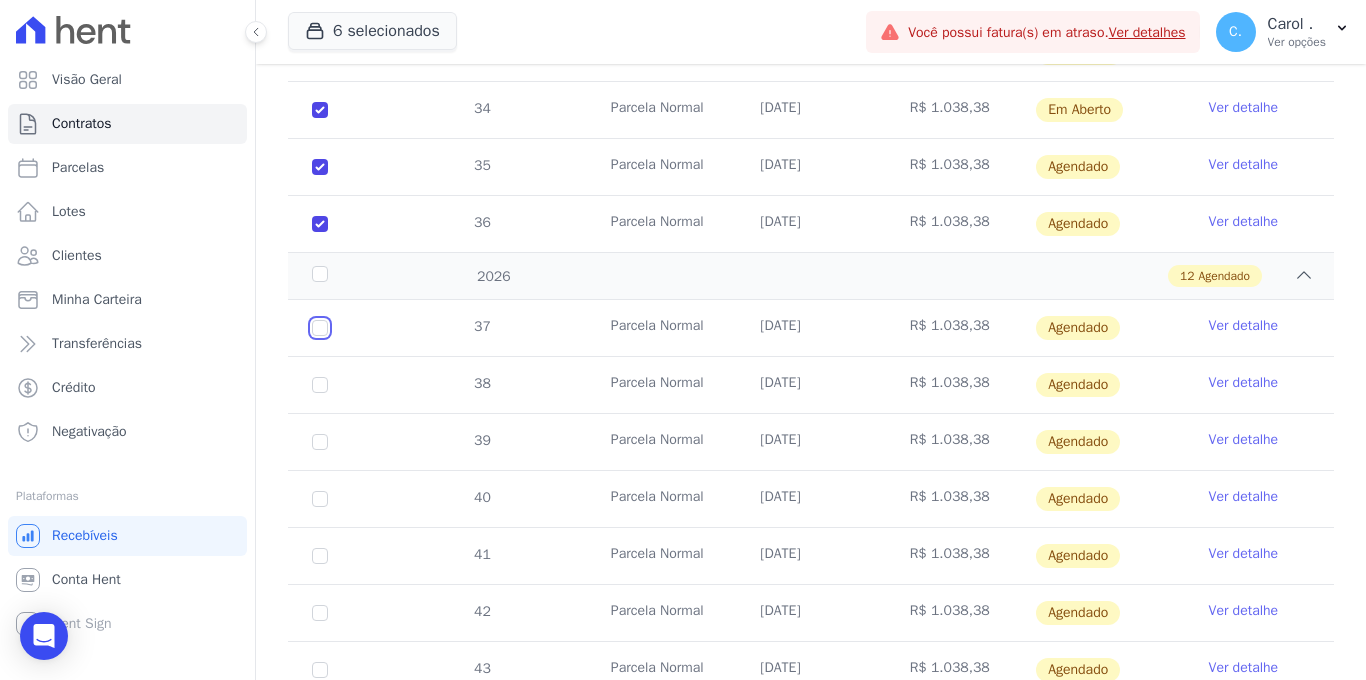 click at bounding box center (320, 328) 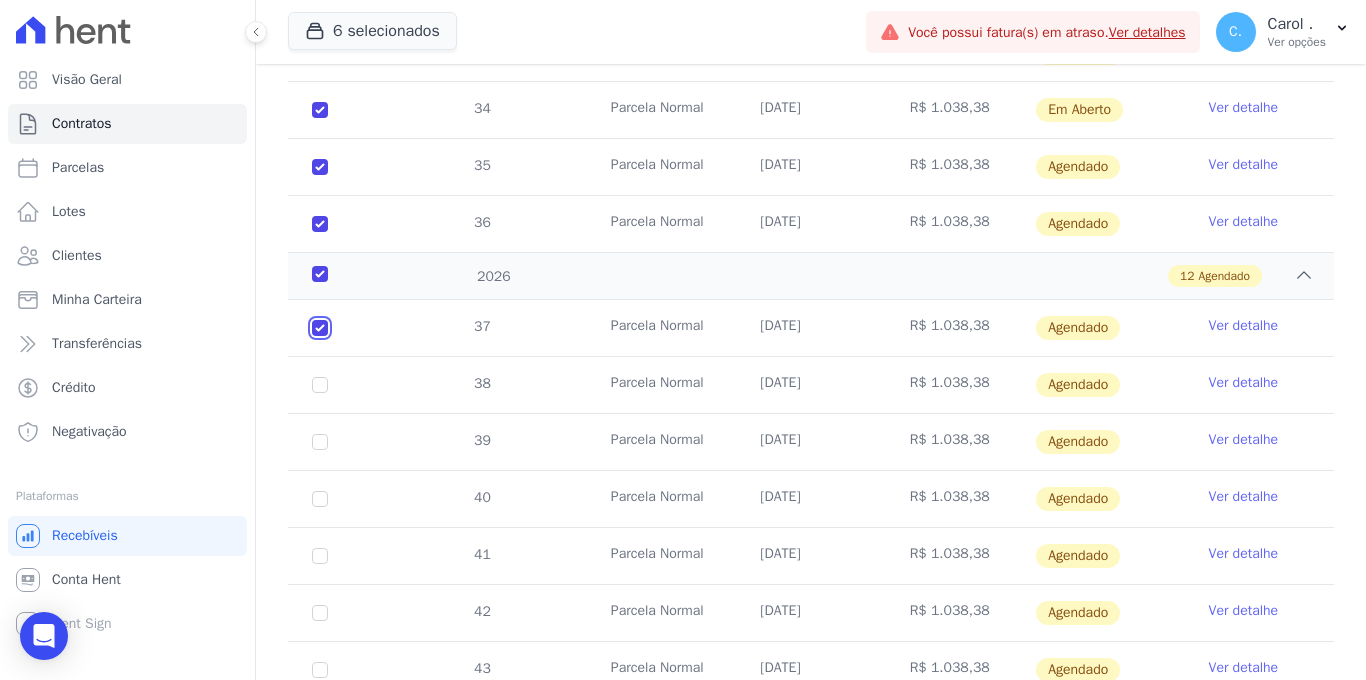 checkbox on "true" 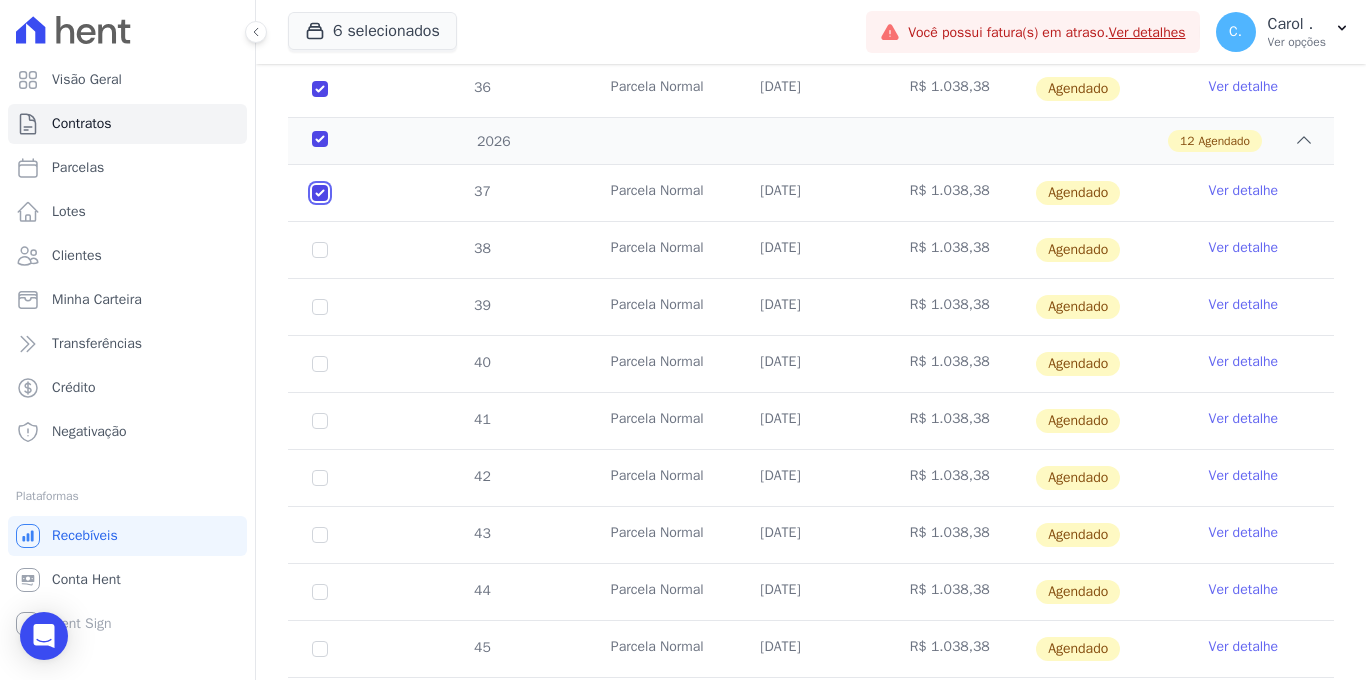 scroll, scrollTop: 1149, scrollLeft: 0, axis: vertical 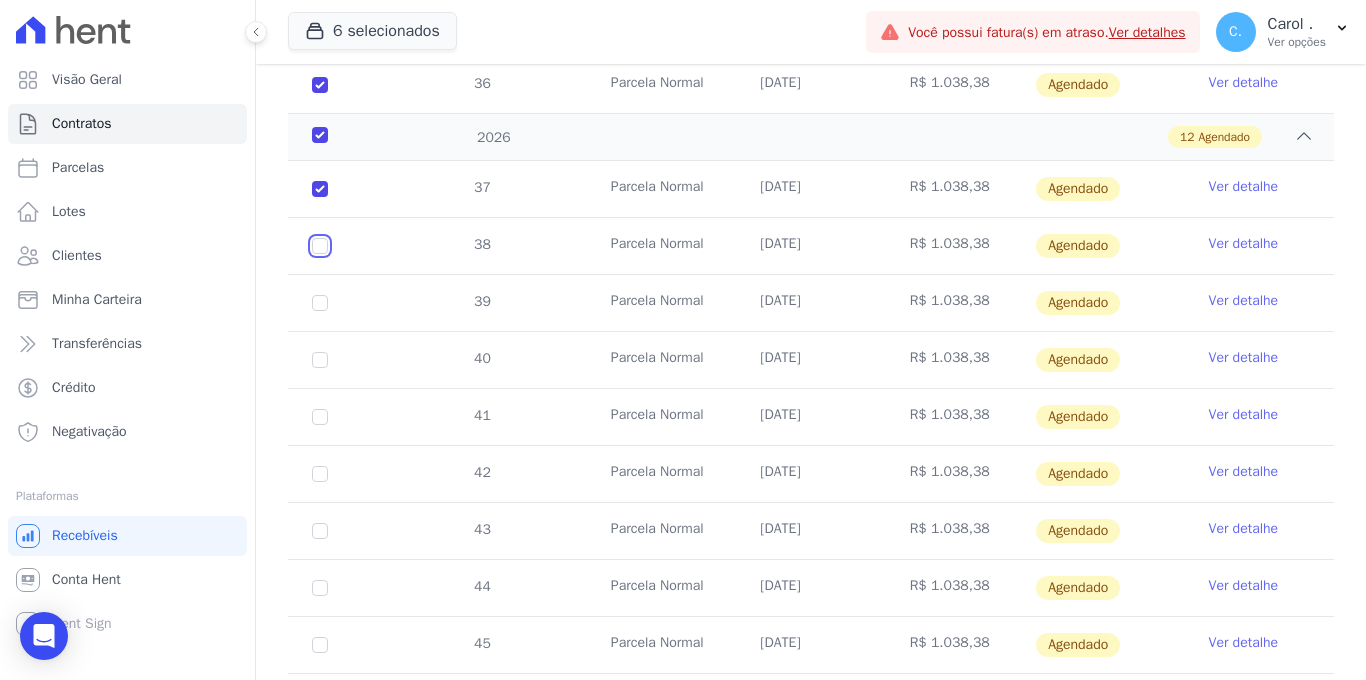 drag, startPoint x: 320, startPoint y: 246, endPoint x: 317, endPoint y: 261, distance: 15.297058 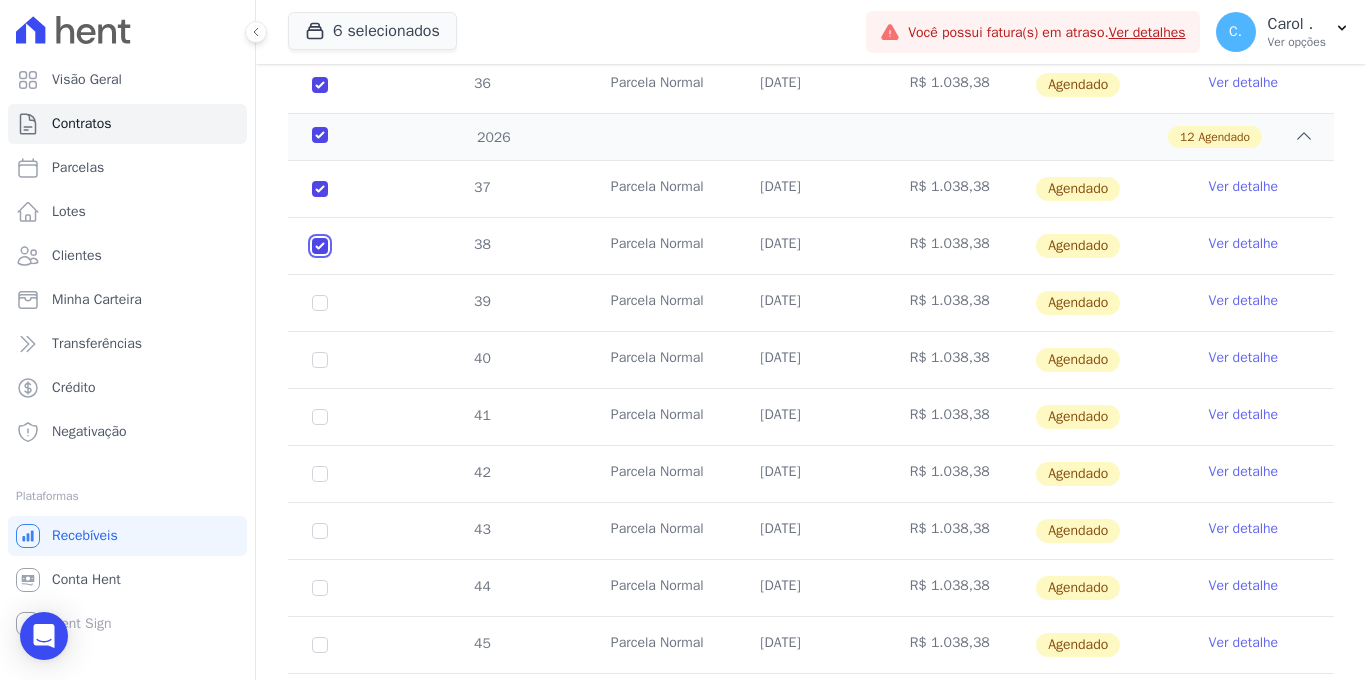checkbox on "true" 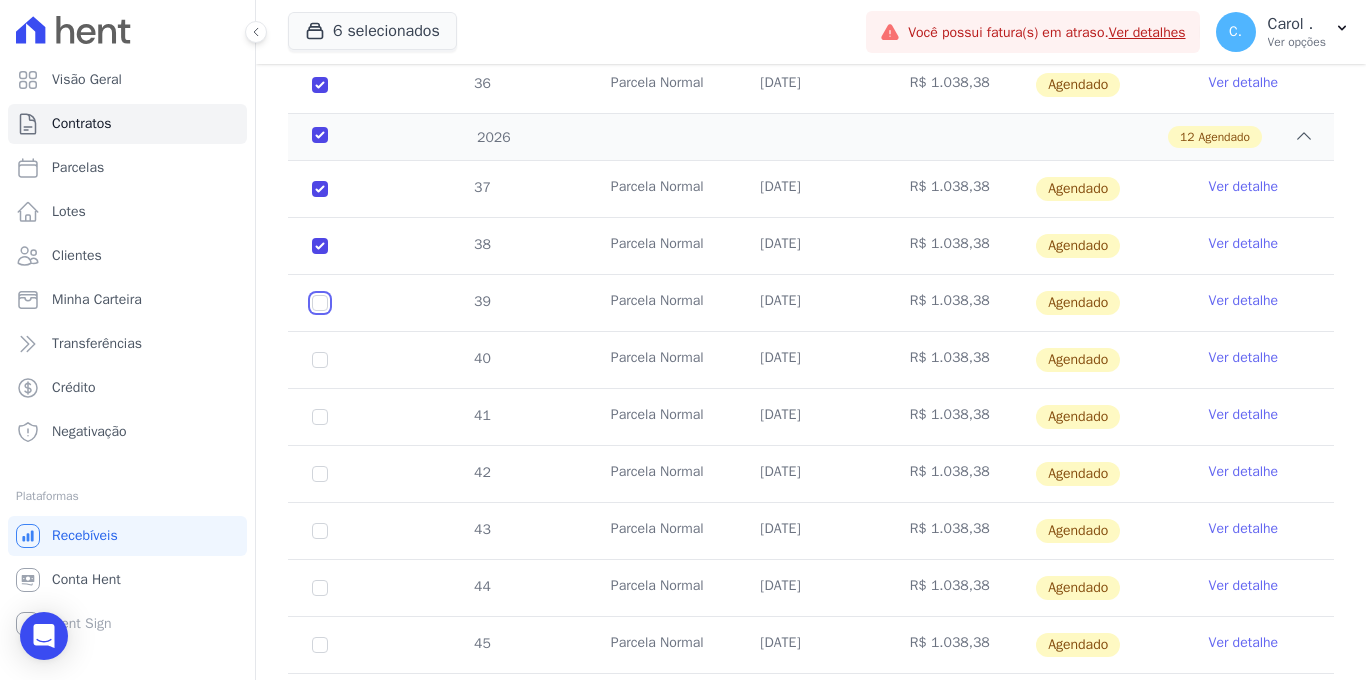 click at bounding box center (320, 189) 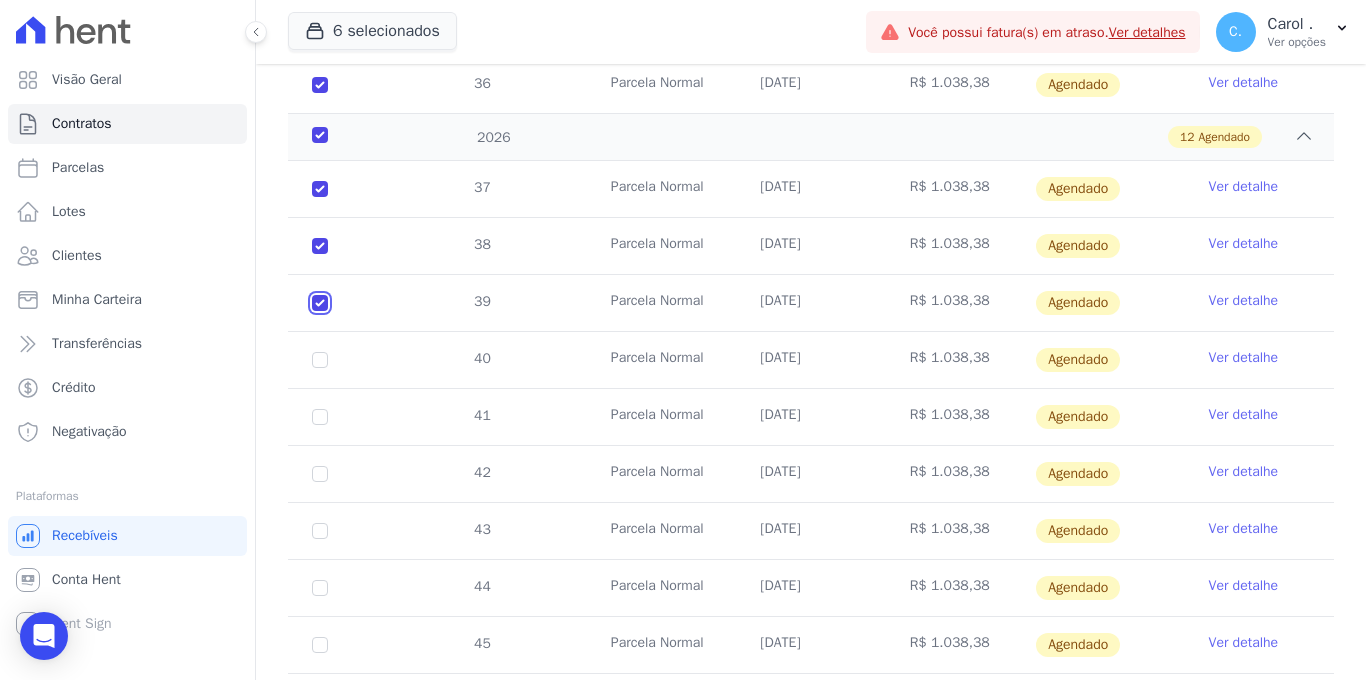 checkbox on "true" 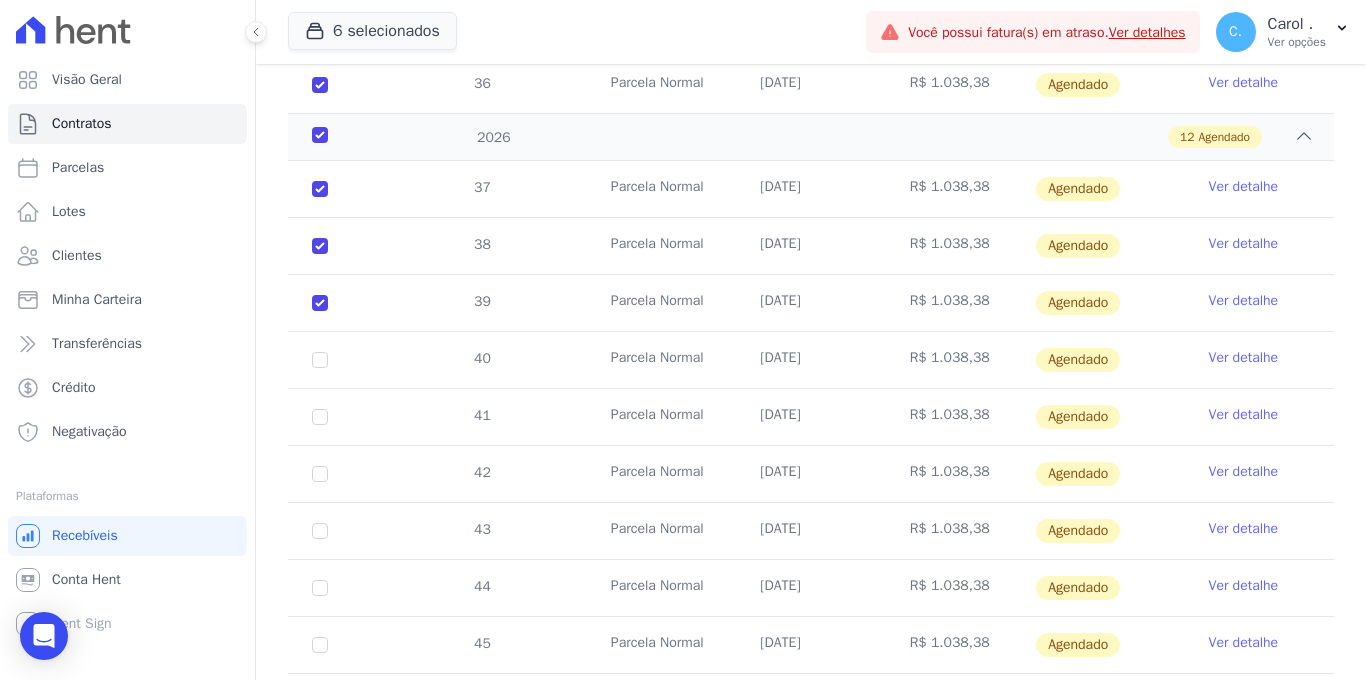 click on "40" at bounding box center (320, 360) 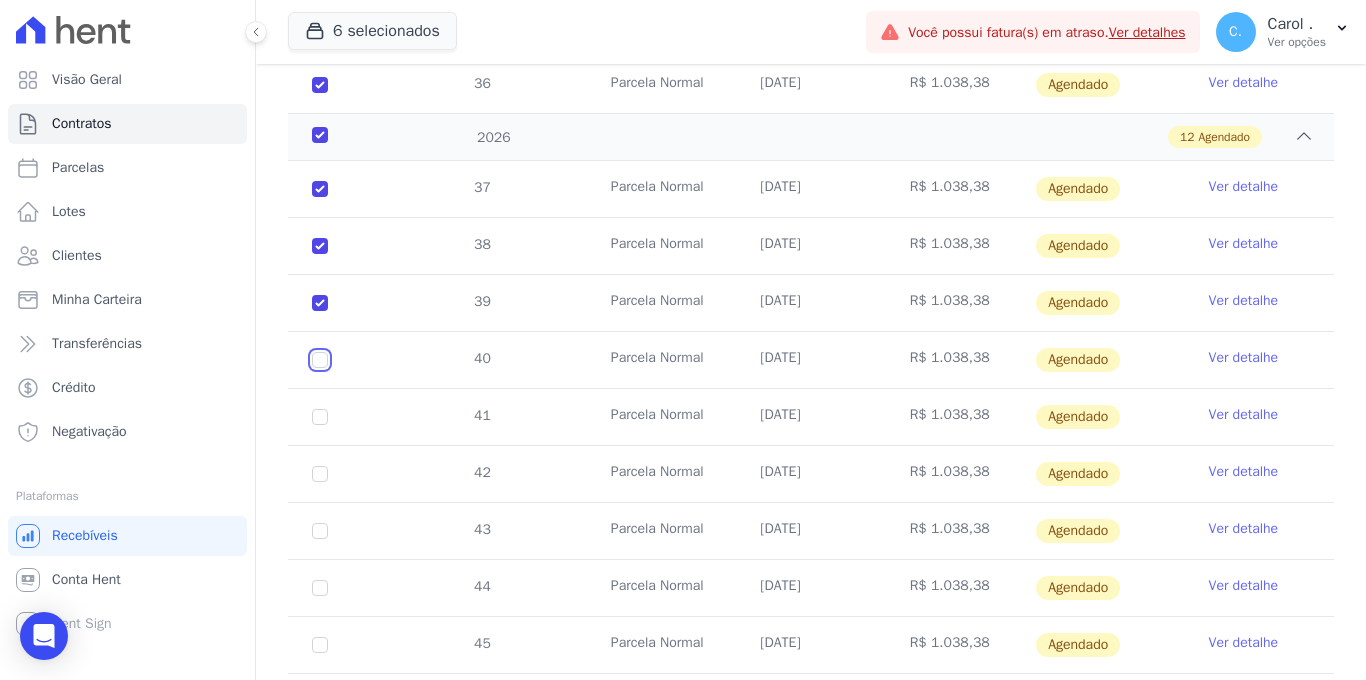 click at bounding box center [320, 189] 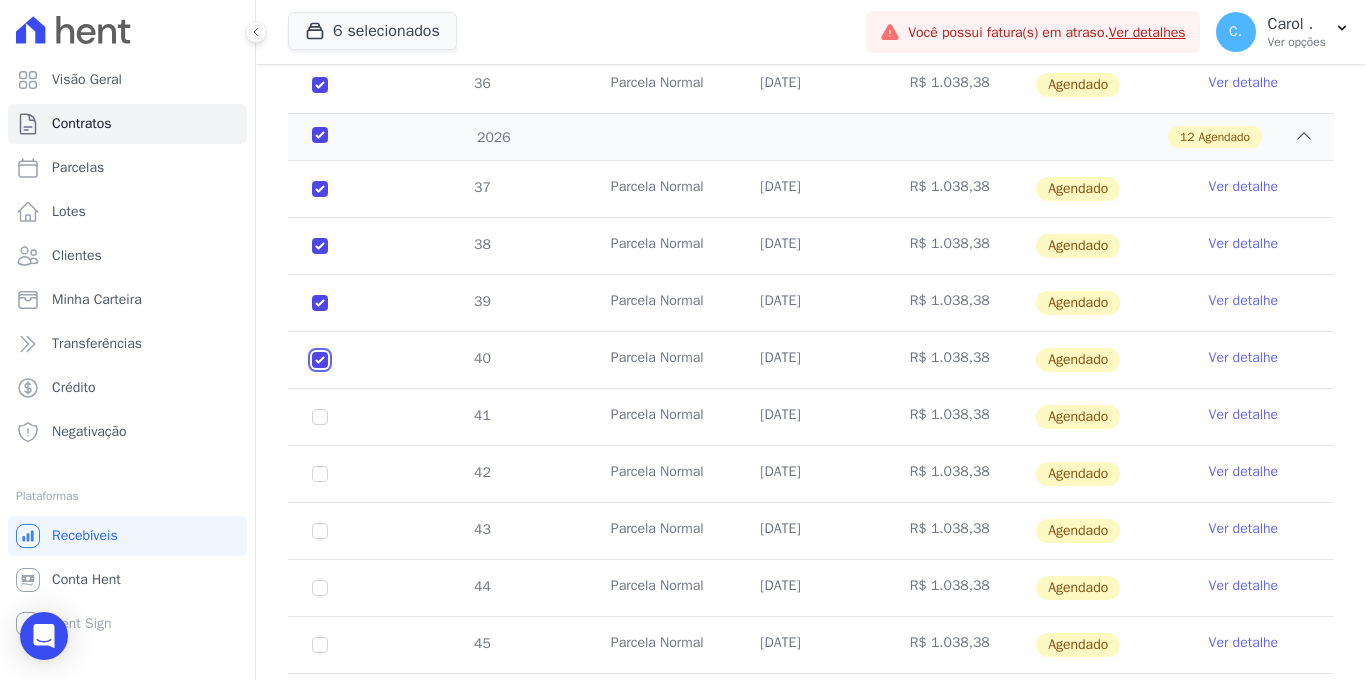 checkbox on "true" 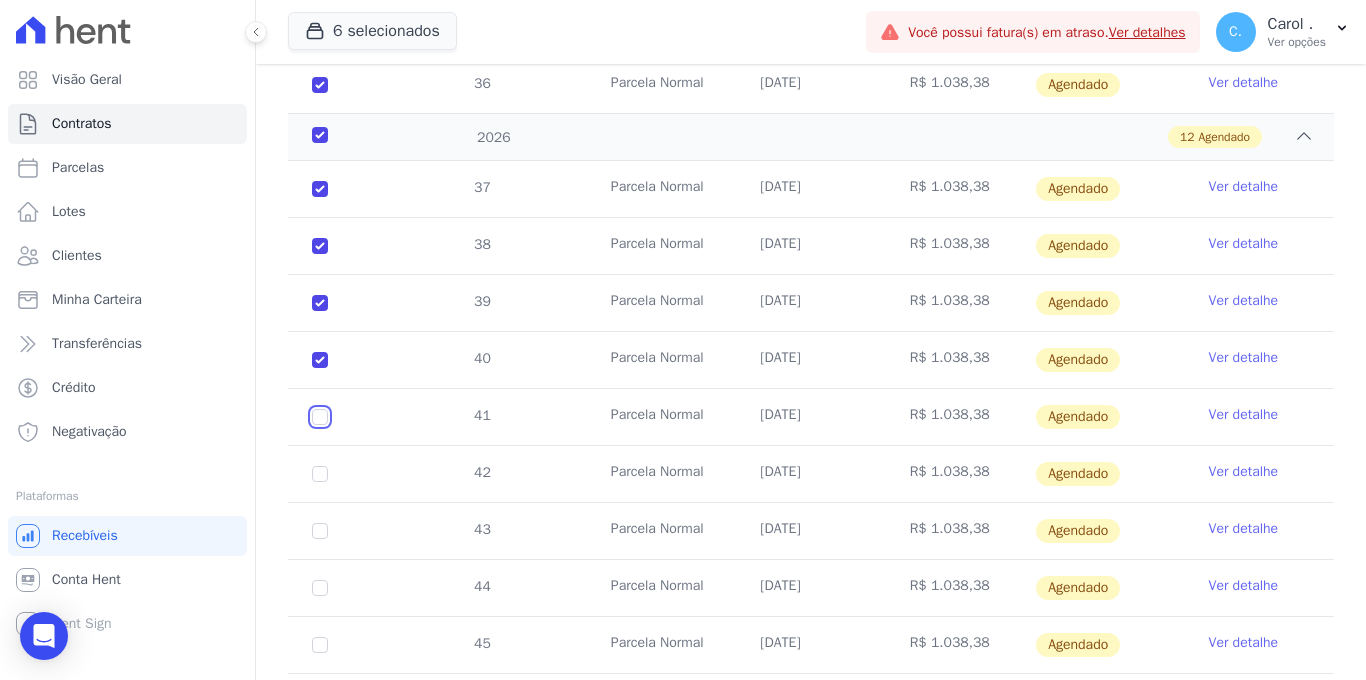 drag, startPoint x: 323, startPoint y: 415, endPoint x: 322, endPoint y: 455, distance: 40.012497 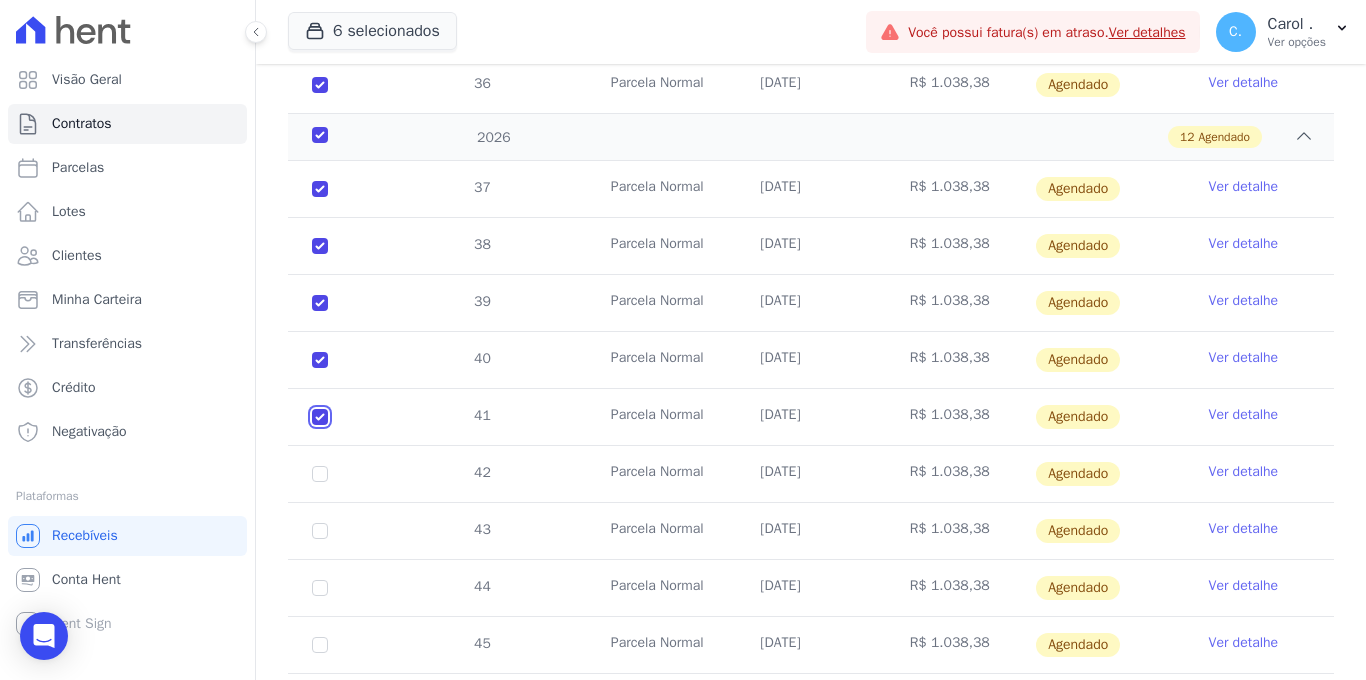 checkbox on "true" 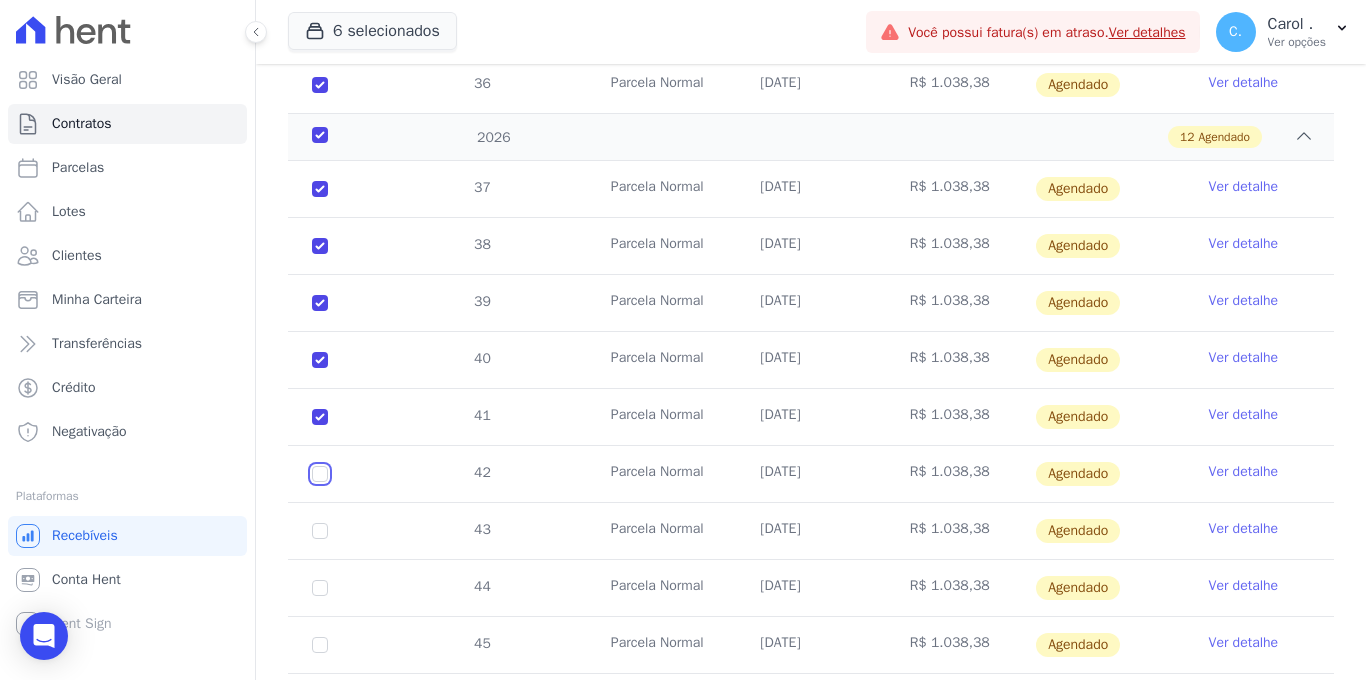 click at bounding box center [320, 189] 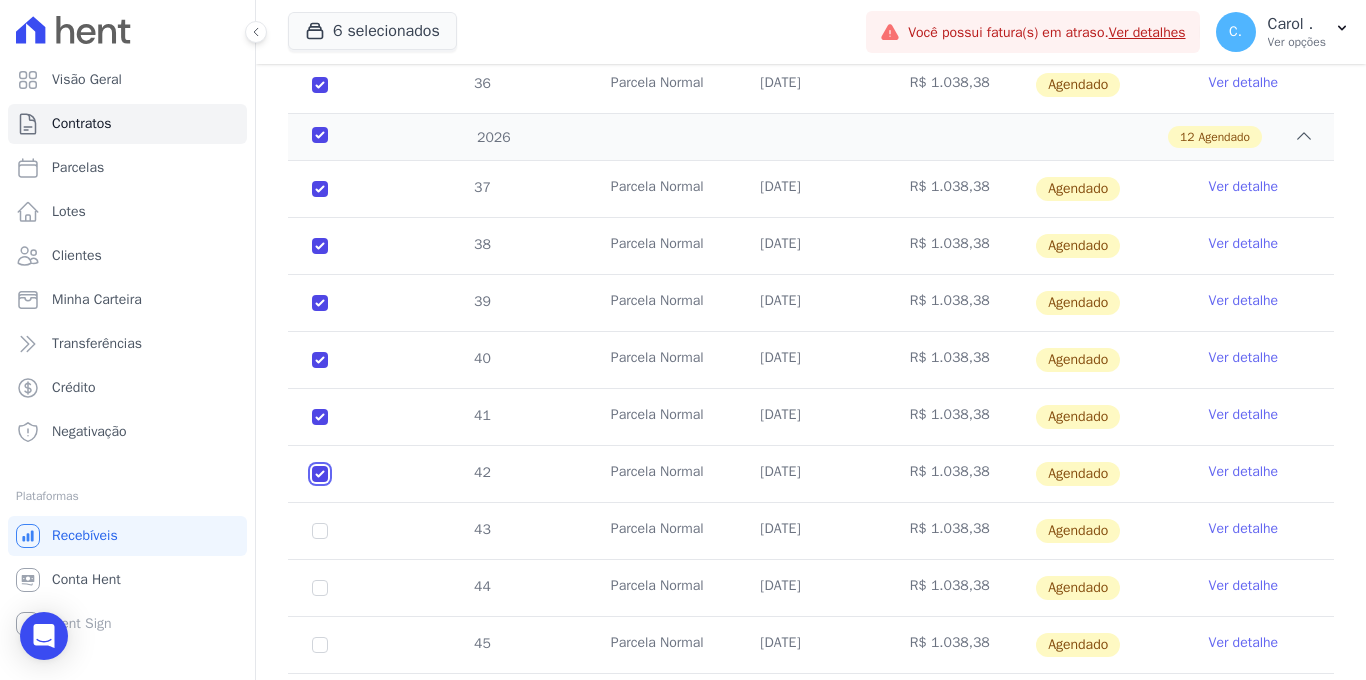checkbox on "true" 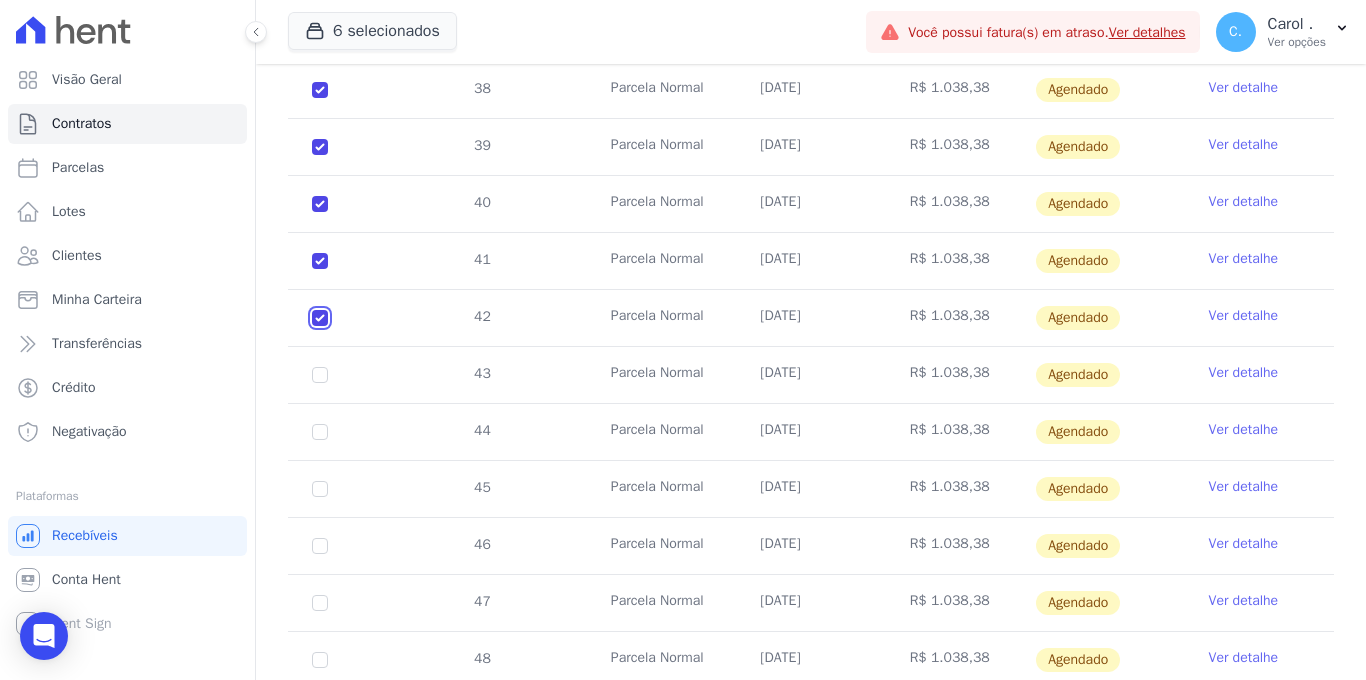 scroll, scrollTop: 1563, scrollLeft: 0, axis: vertical 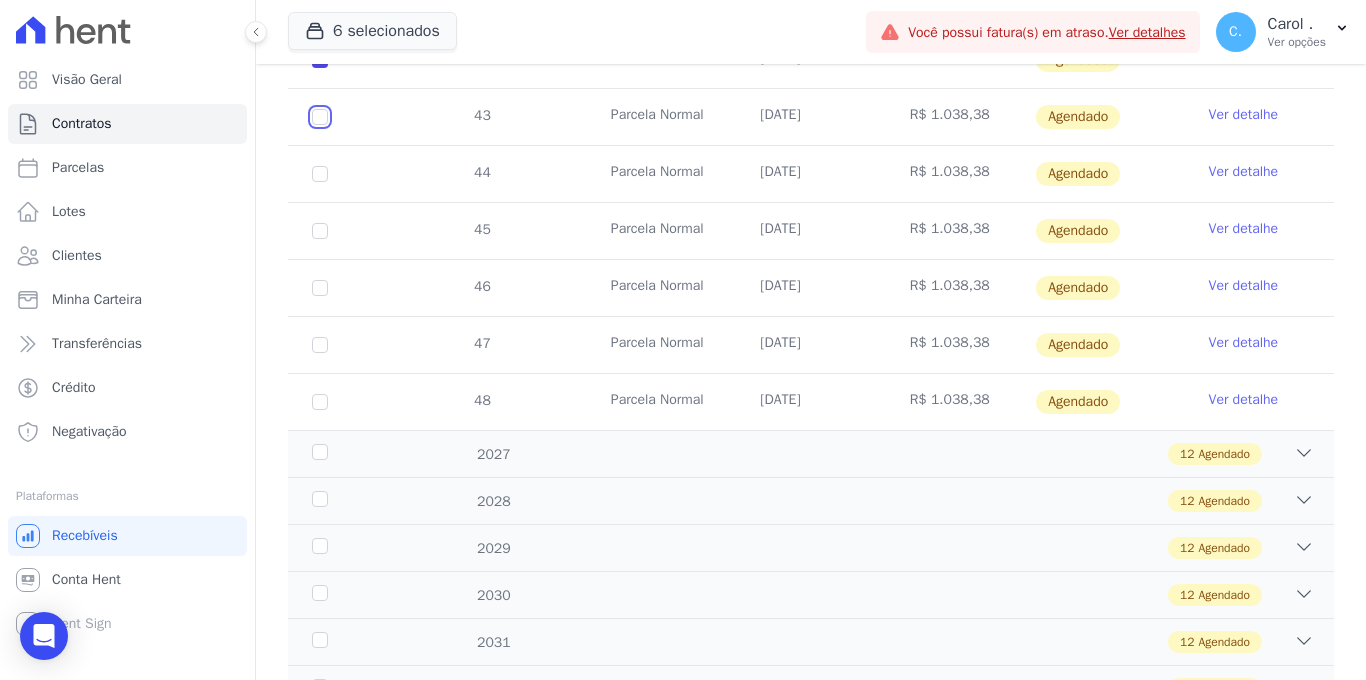 click at bounding box center [320, -225] 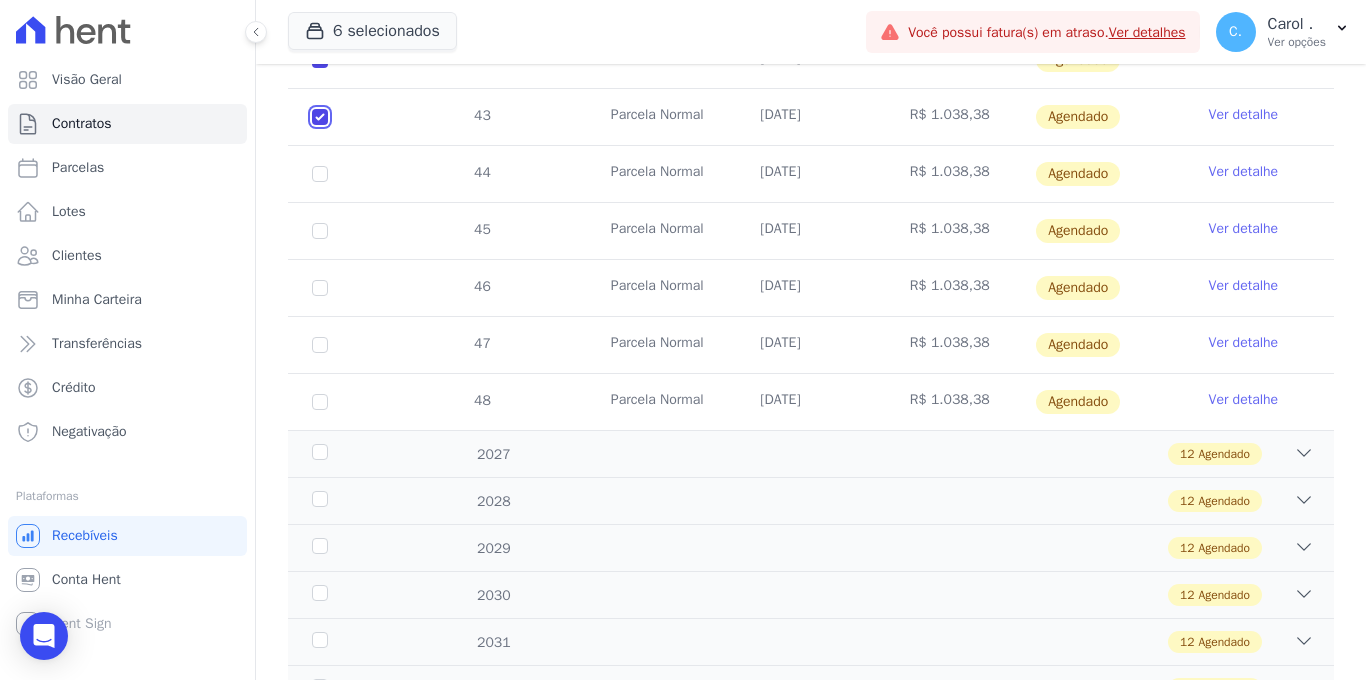 checkbox on "true" 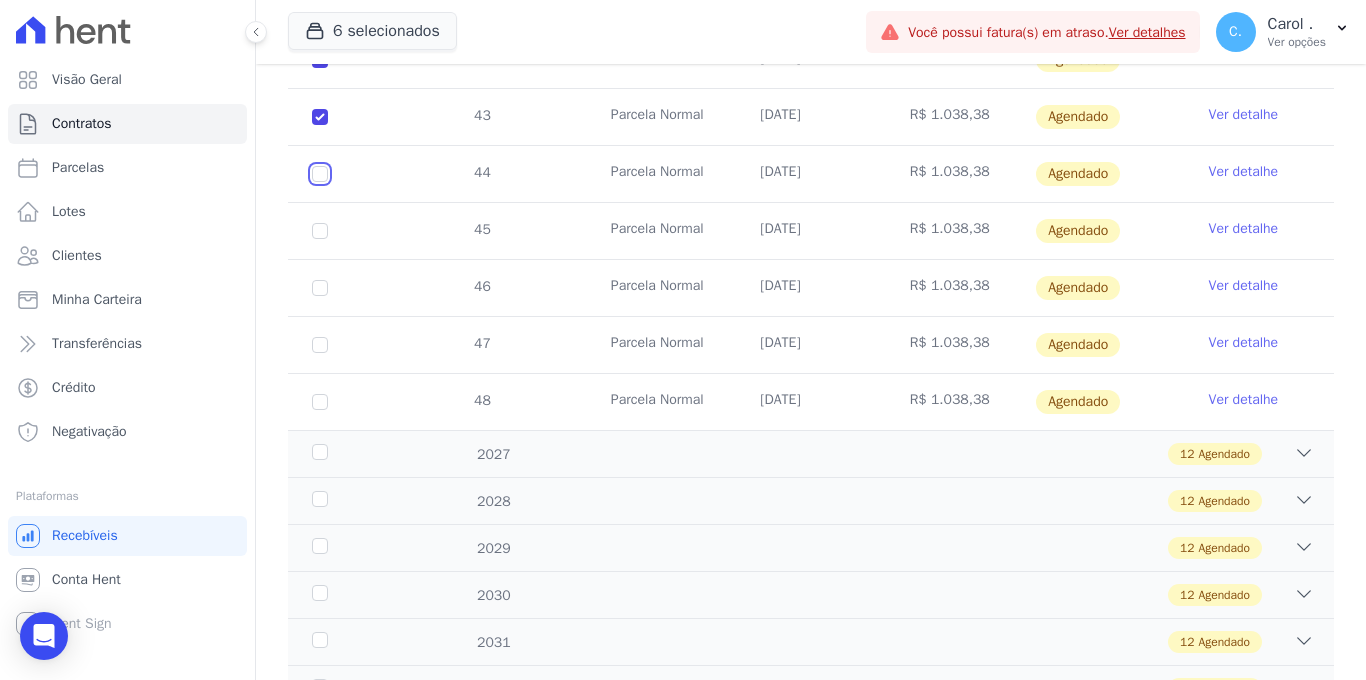 click at bounding box center (320, -225) 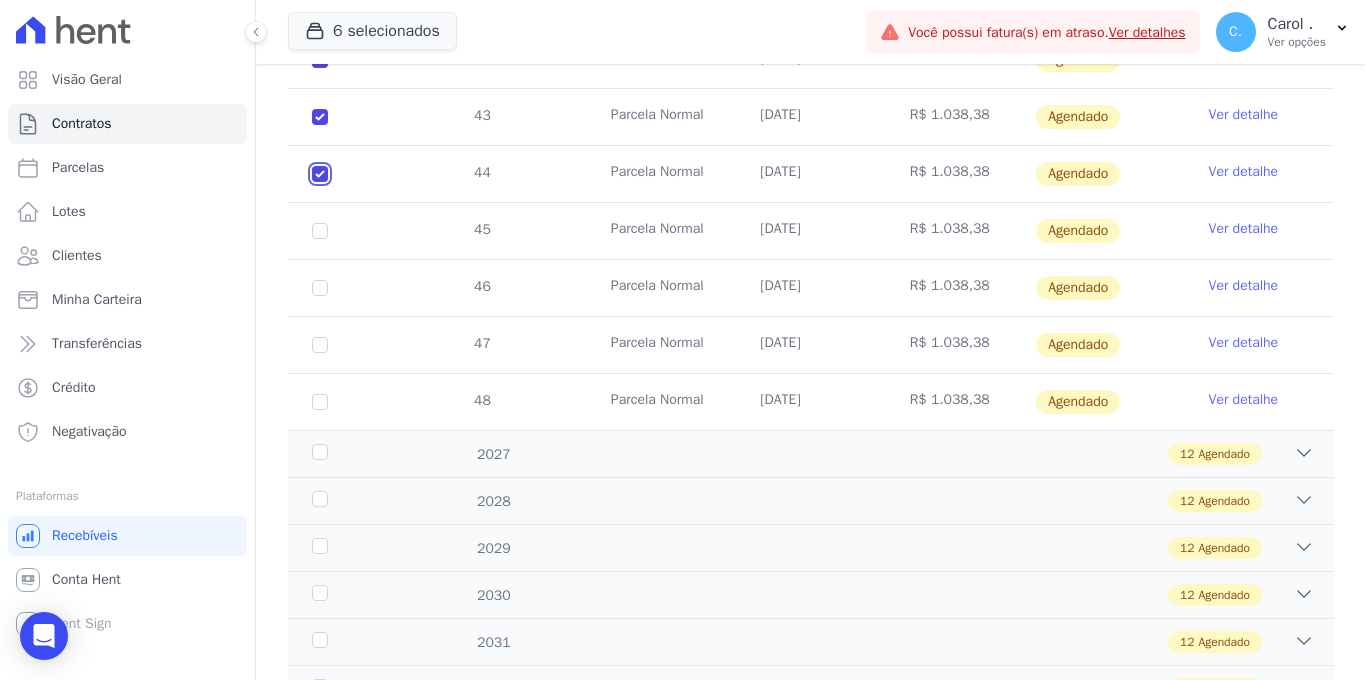 checkbox on "true" 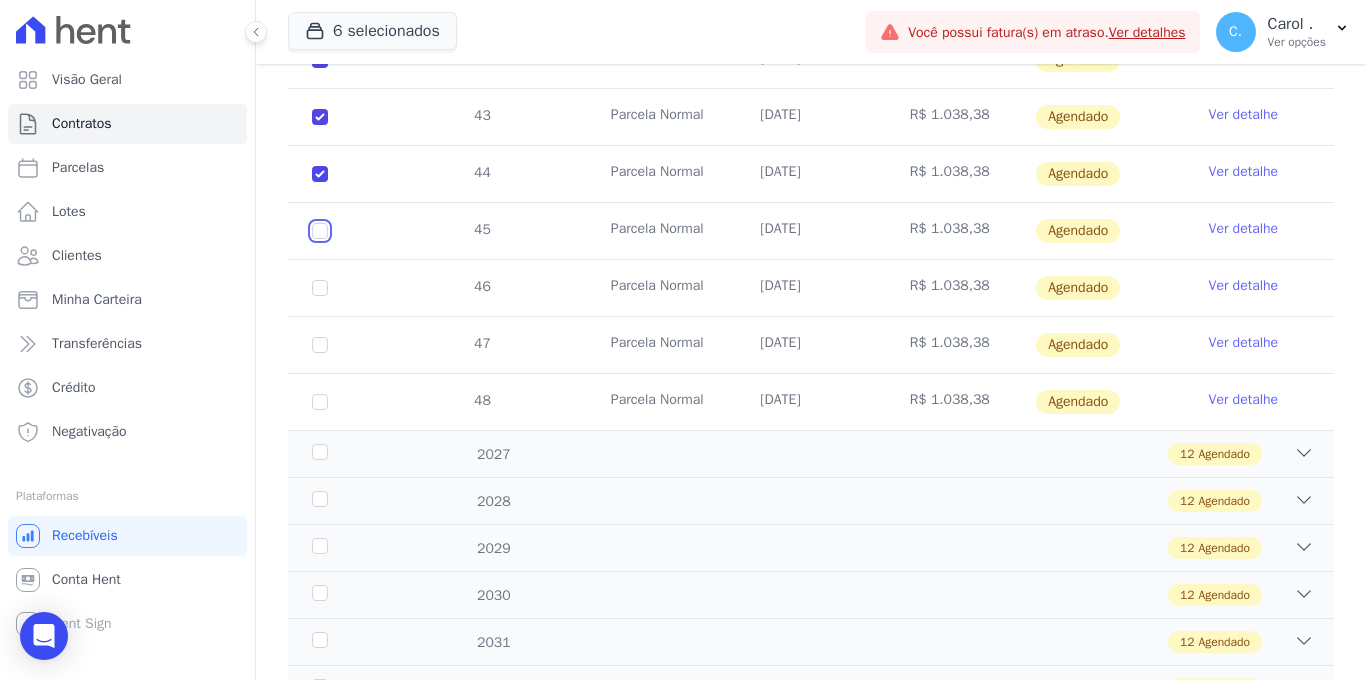 click at bounding box center [320, -225] 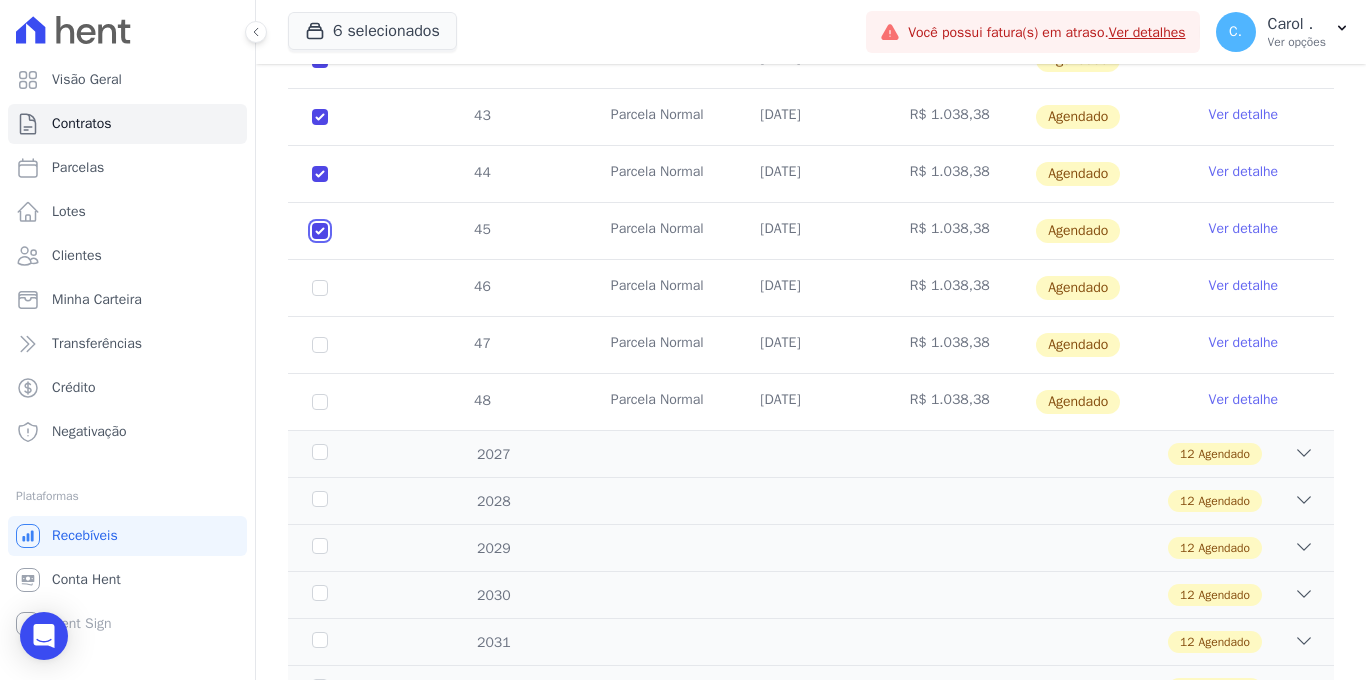 checkbox on "true" 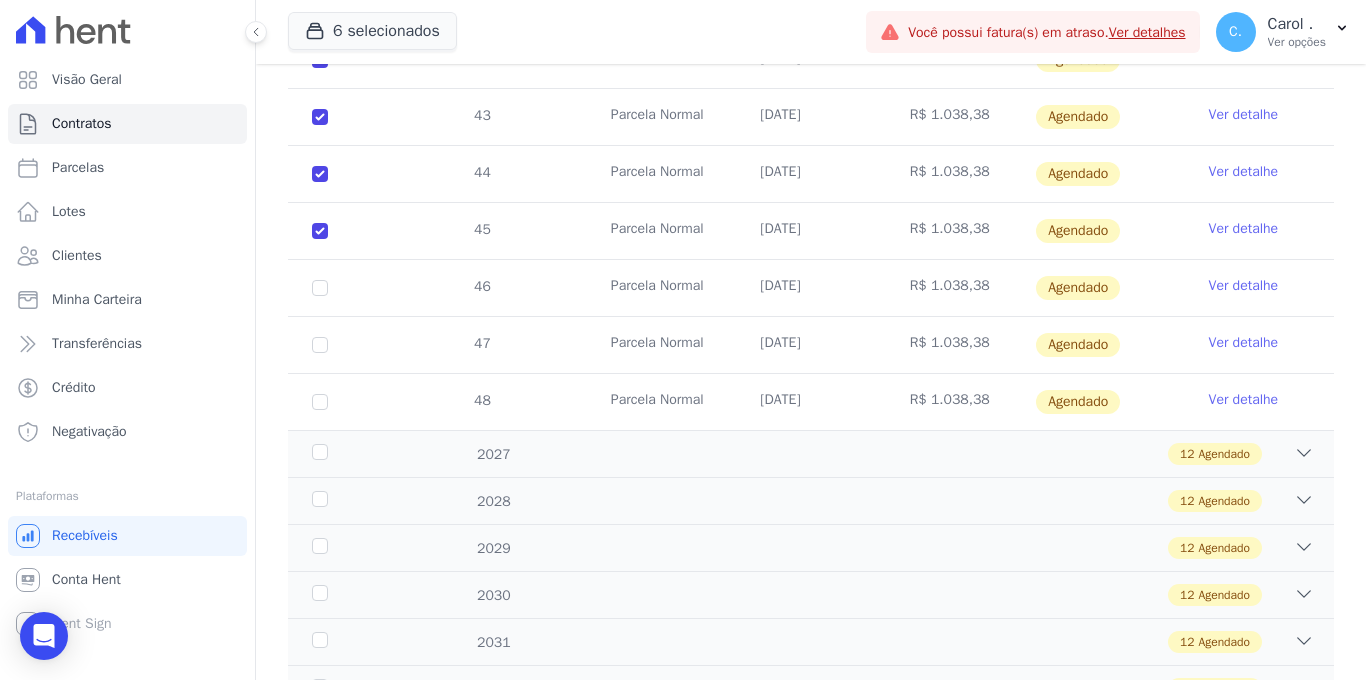 click on "46" at bounding box center [320, 288] 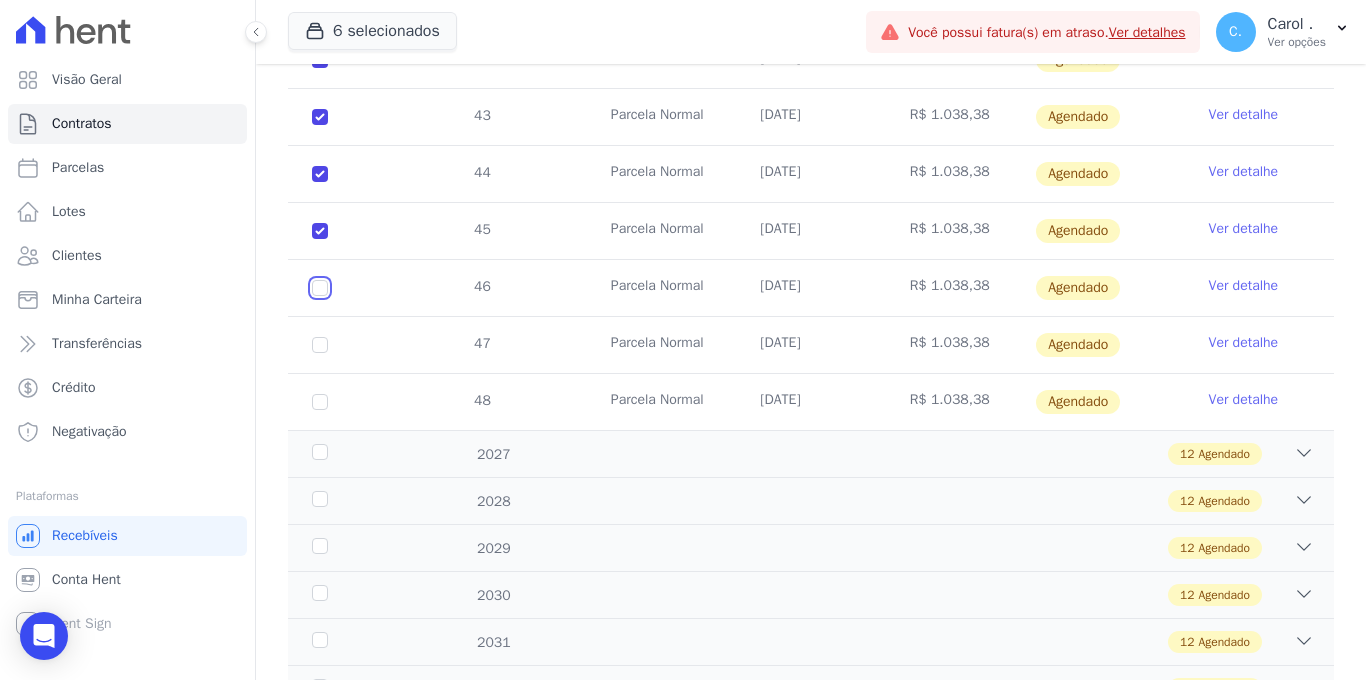 click at bounding box center (320, -225) 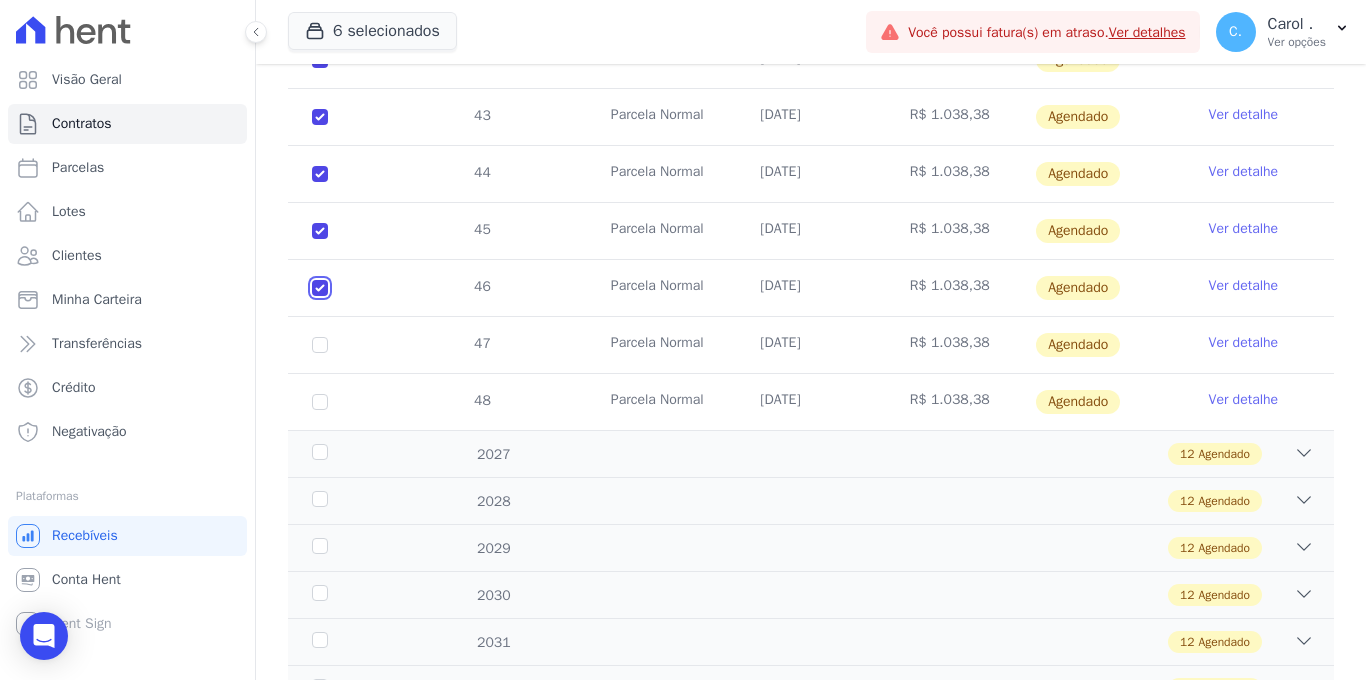 checkbox on "true" 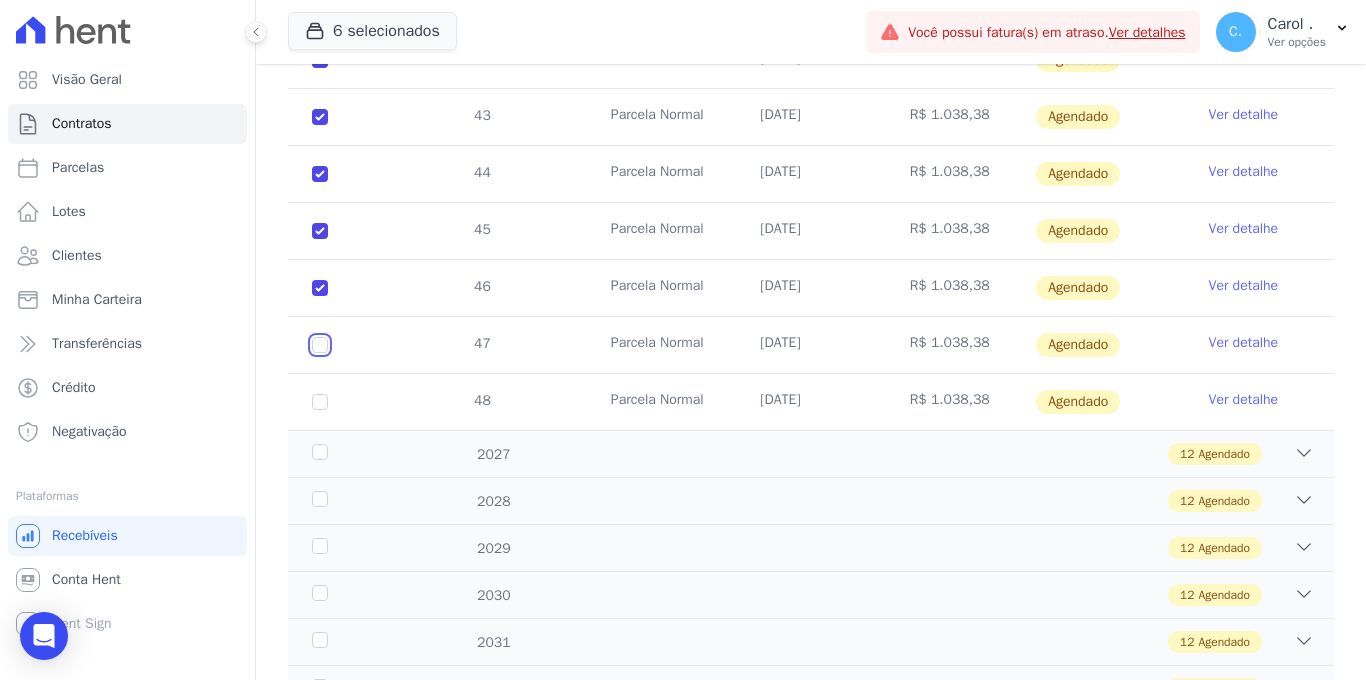 click at bounding box center [320, -225] 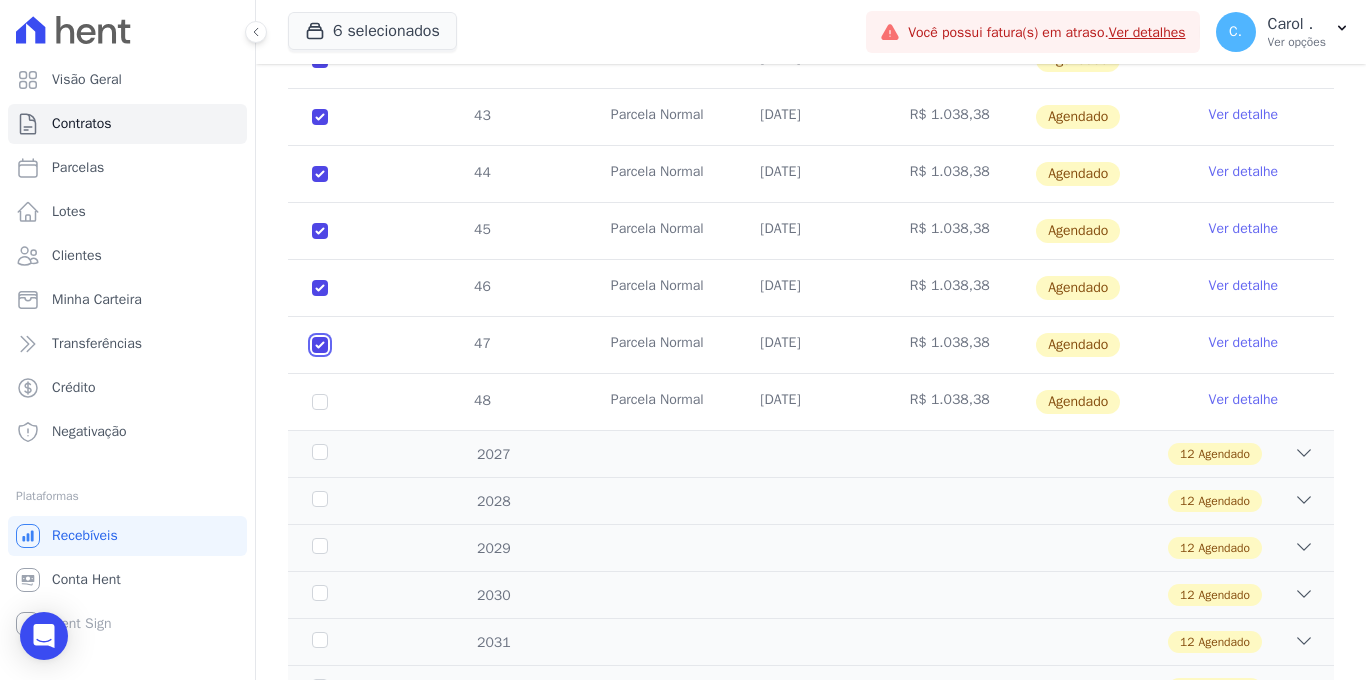 checkbox on "true" 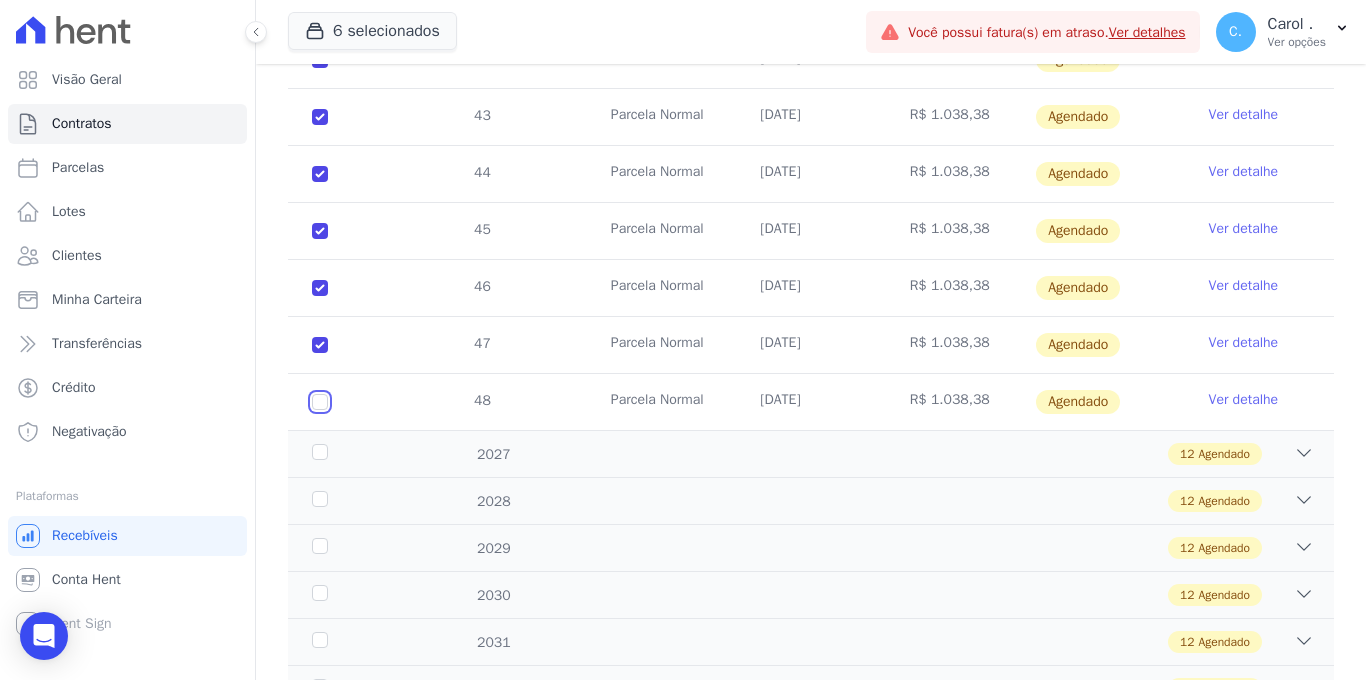 click at bounding box center (320, -225) 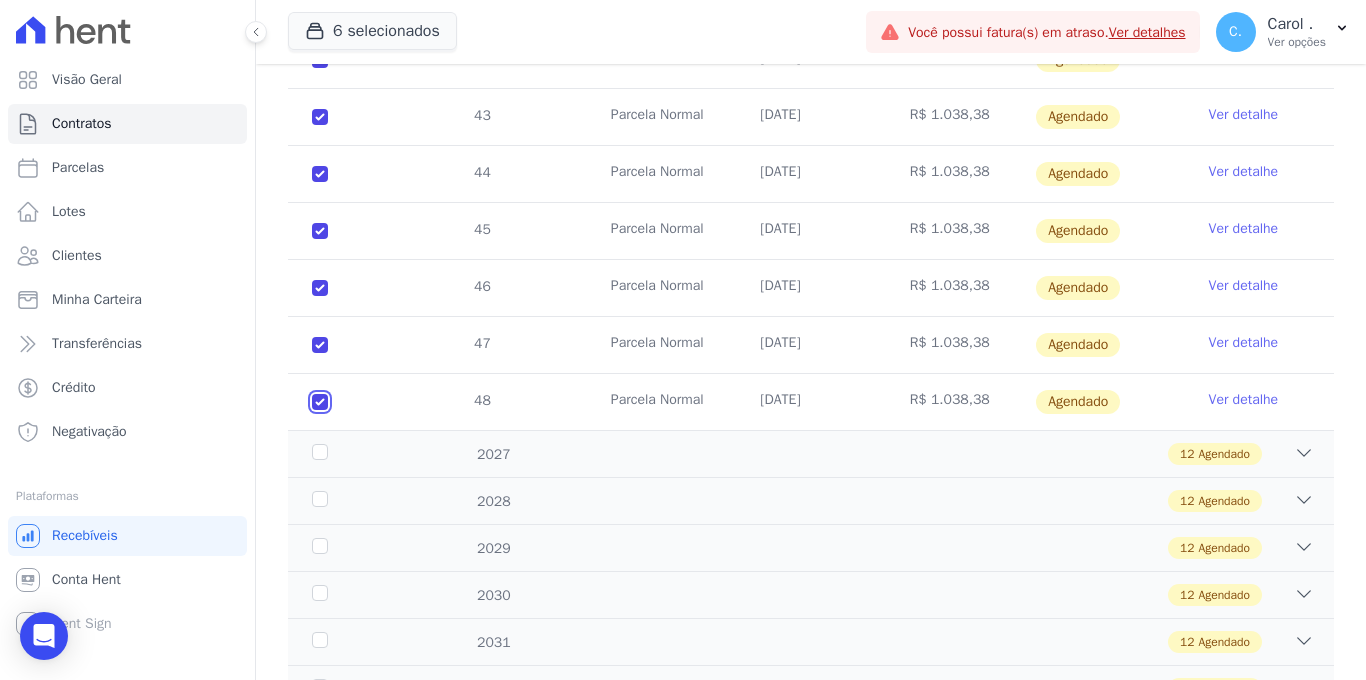 checkbox on "true" 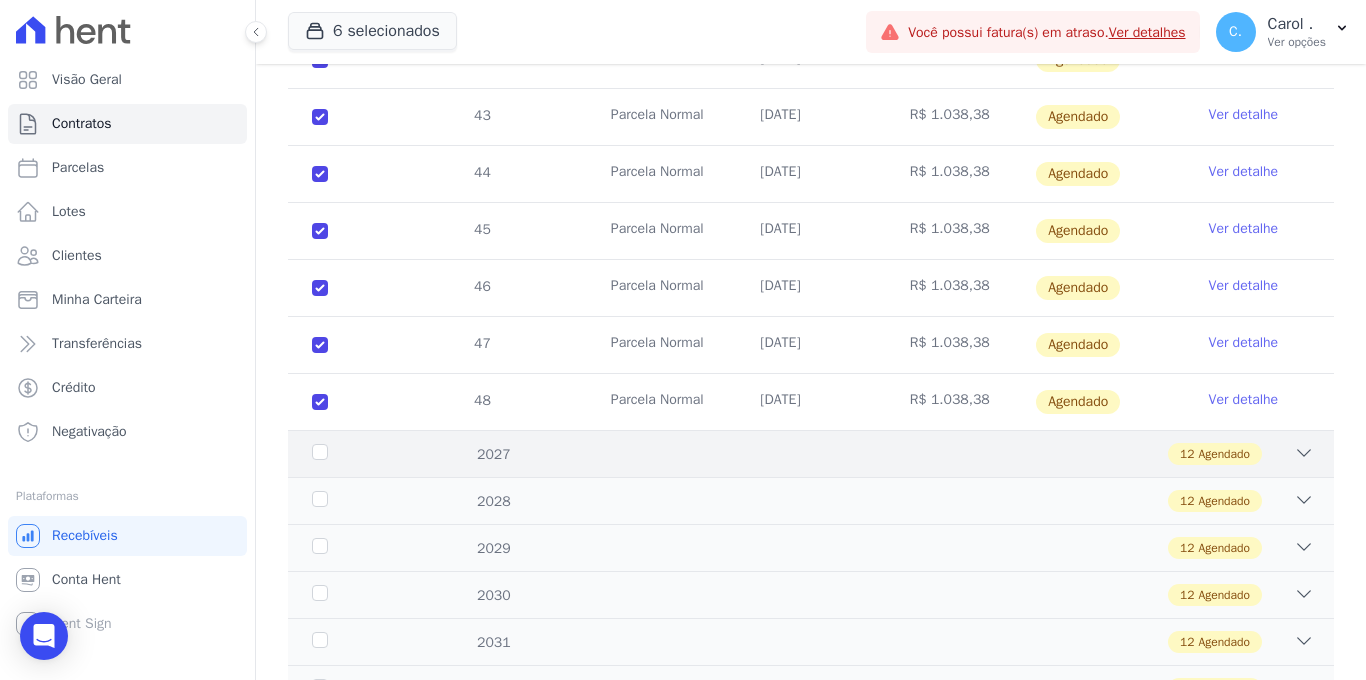 click on "2027" at bounding box center [353, 454] 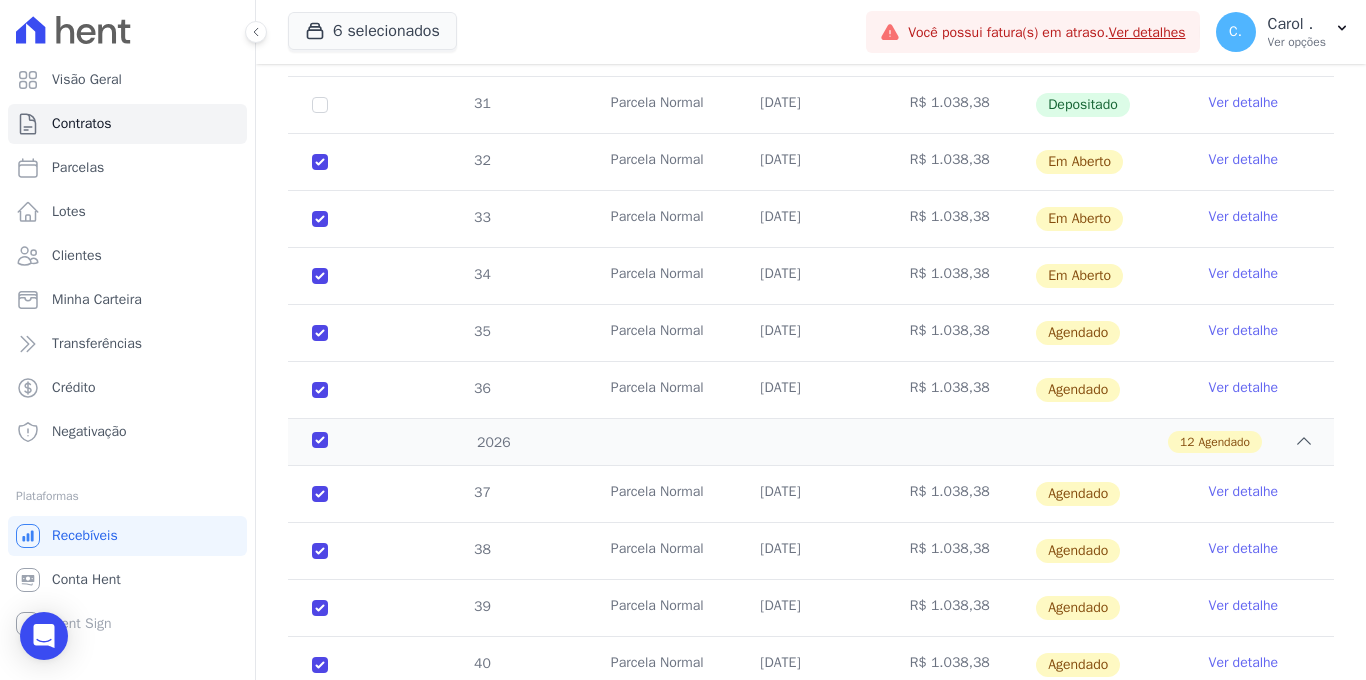 scroll, scrollTop: 340, scrollLeft: 0, axis: vertical 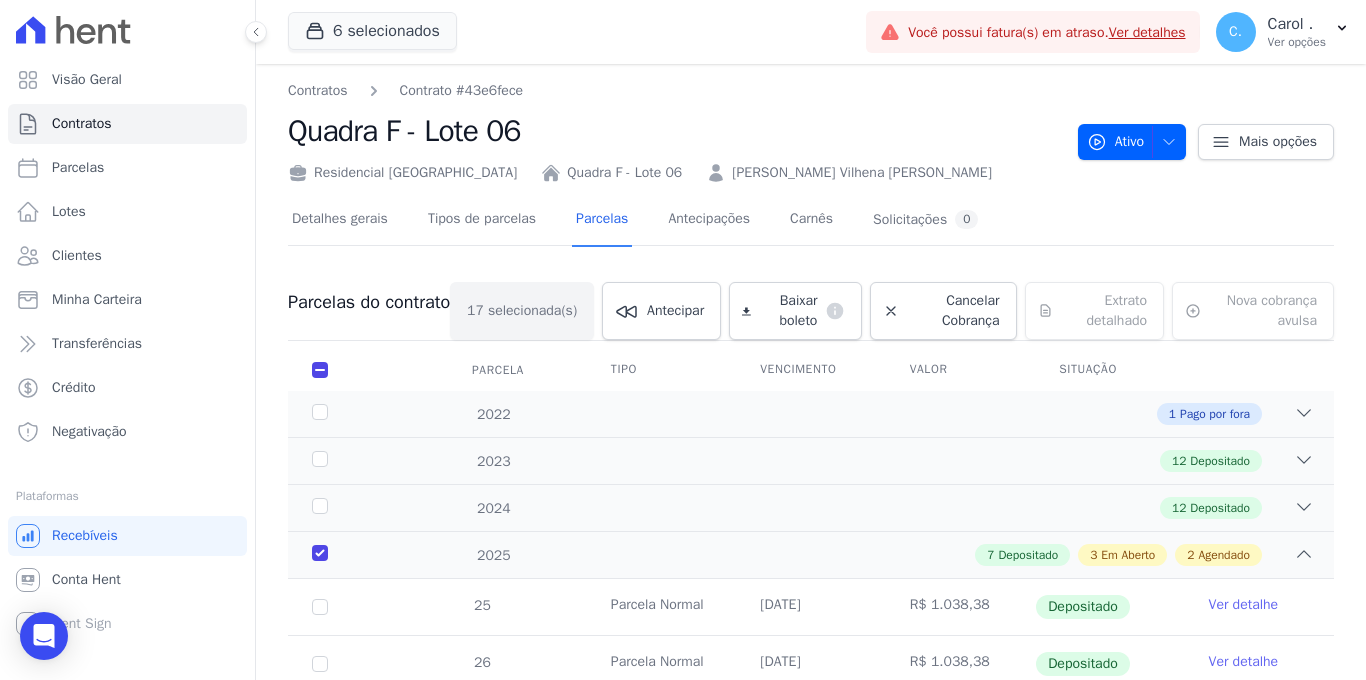 click on "[PERSON_NAME] Vilhena [PERSON_NAME]" at bounding box center (862, 172) 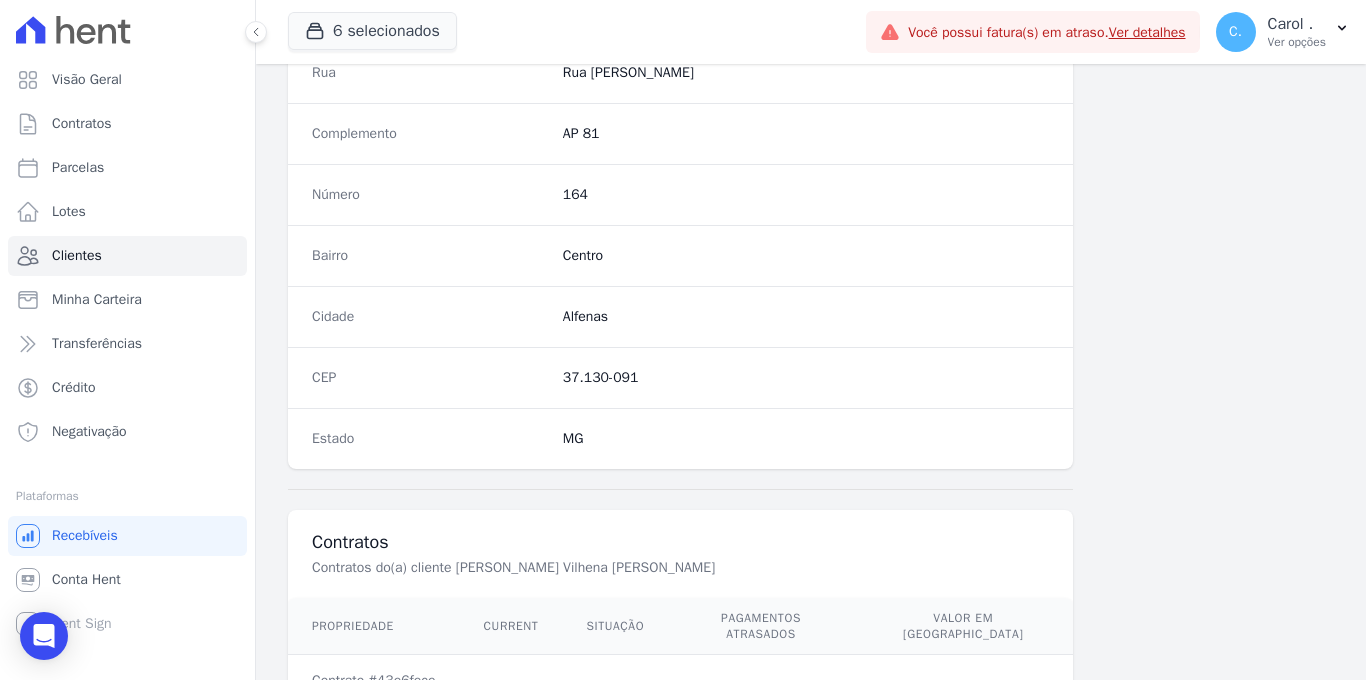 scroll, scrollTop: 1207, scrollLeft: 0, axis: vertical 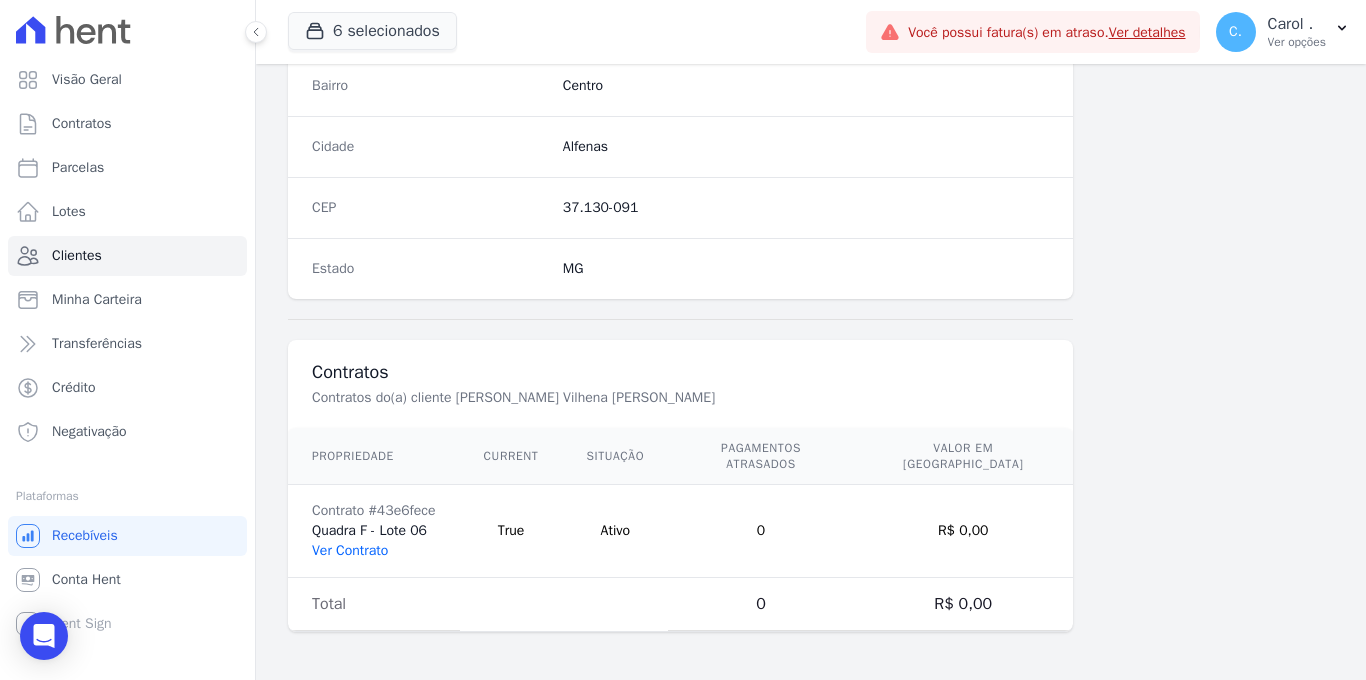 click on "Ver Contrato" at bounding box center [350, 550] 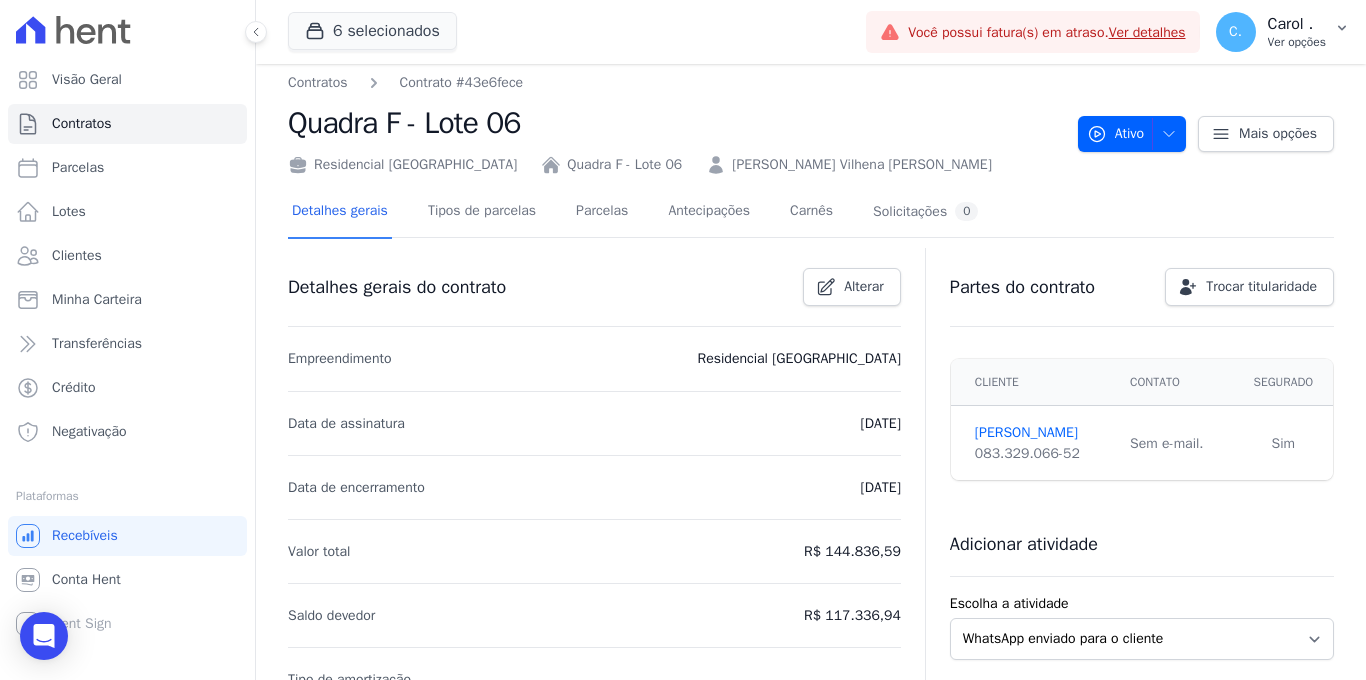 scroll, scrollTop: 26, scrollLeft: 0, axis: vertical 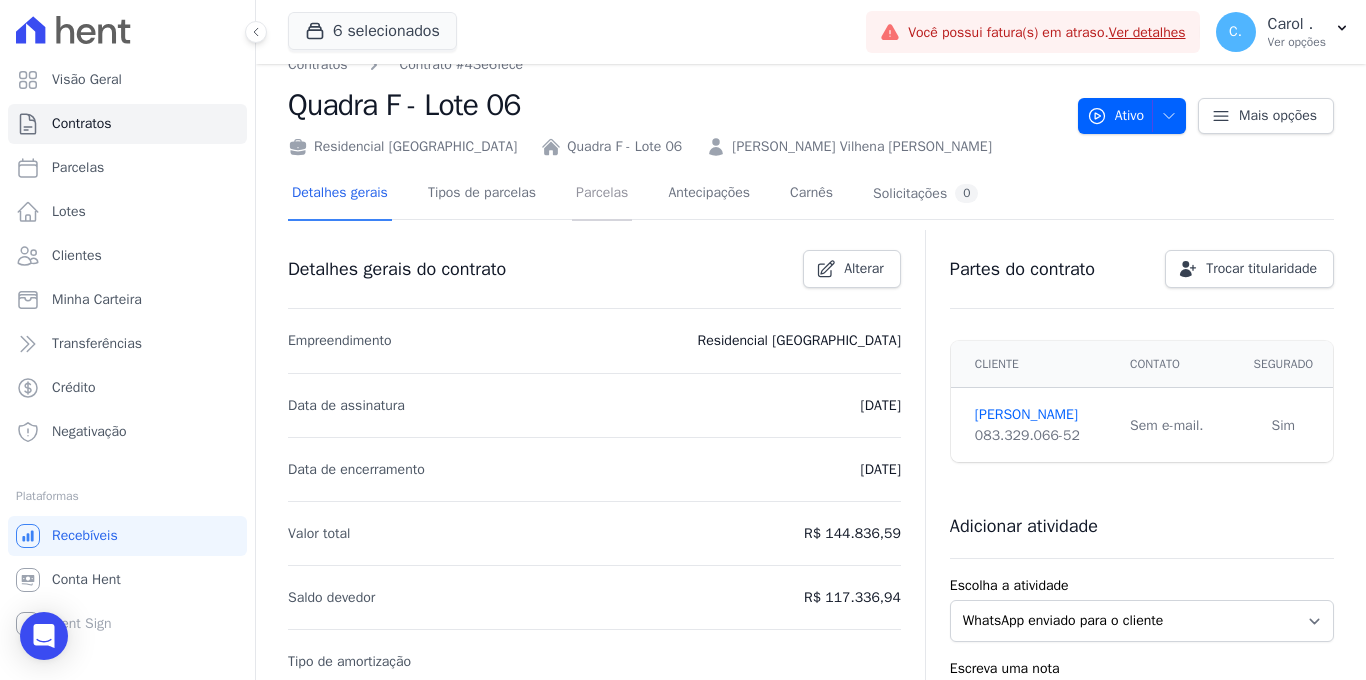 click on "Parcelas" at bounding box center [602, 194] 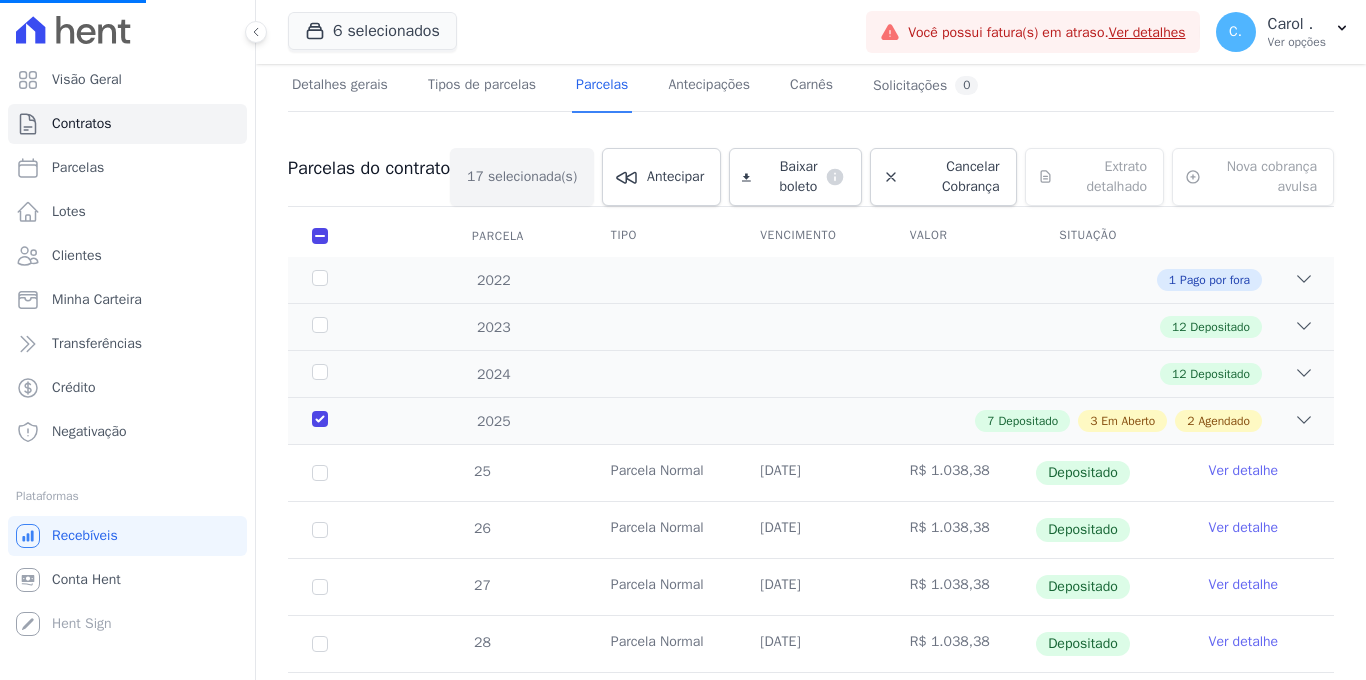 scroll, scrollTop: 230, scrollLeft: 0, axis: vertical 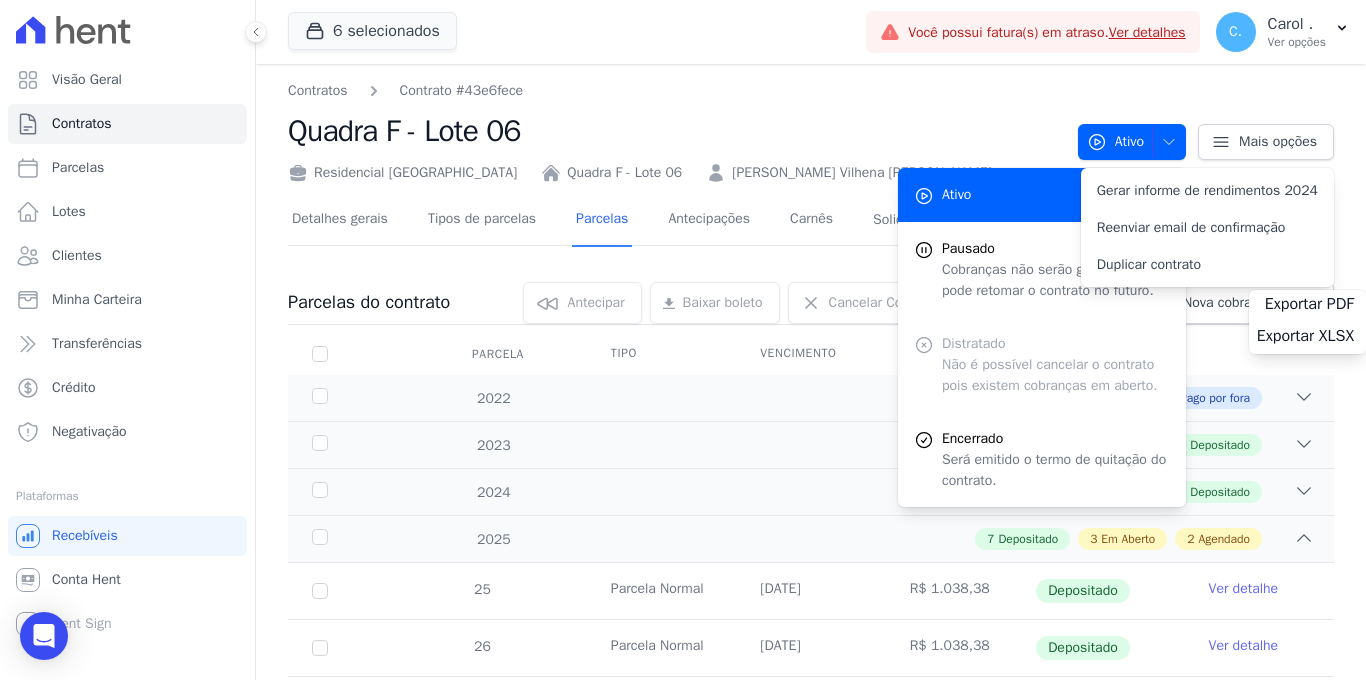 click on "Quadra F - Lote 06" at bounding box center (675, 131) 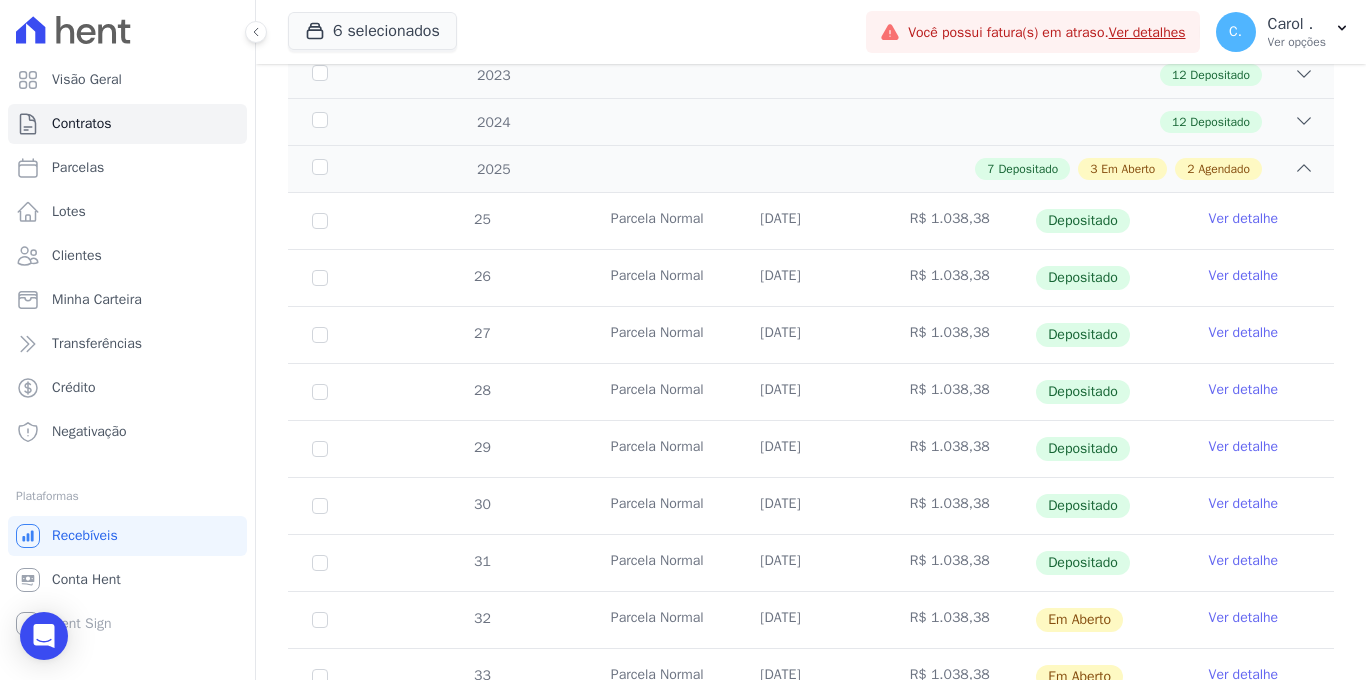 scroll, scrollTop: 366, scrollLeft: 0, axis: vertical 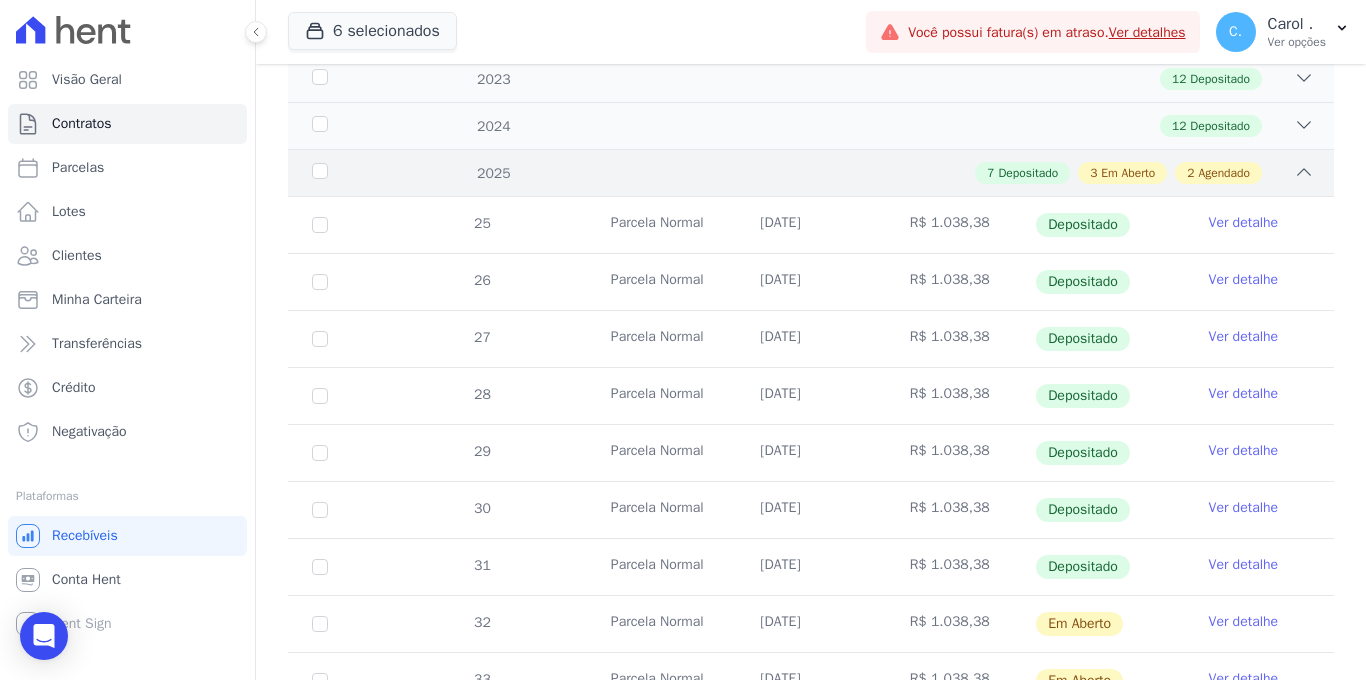 click 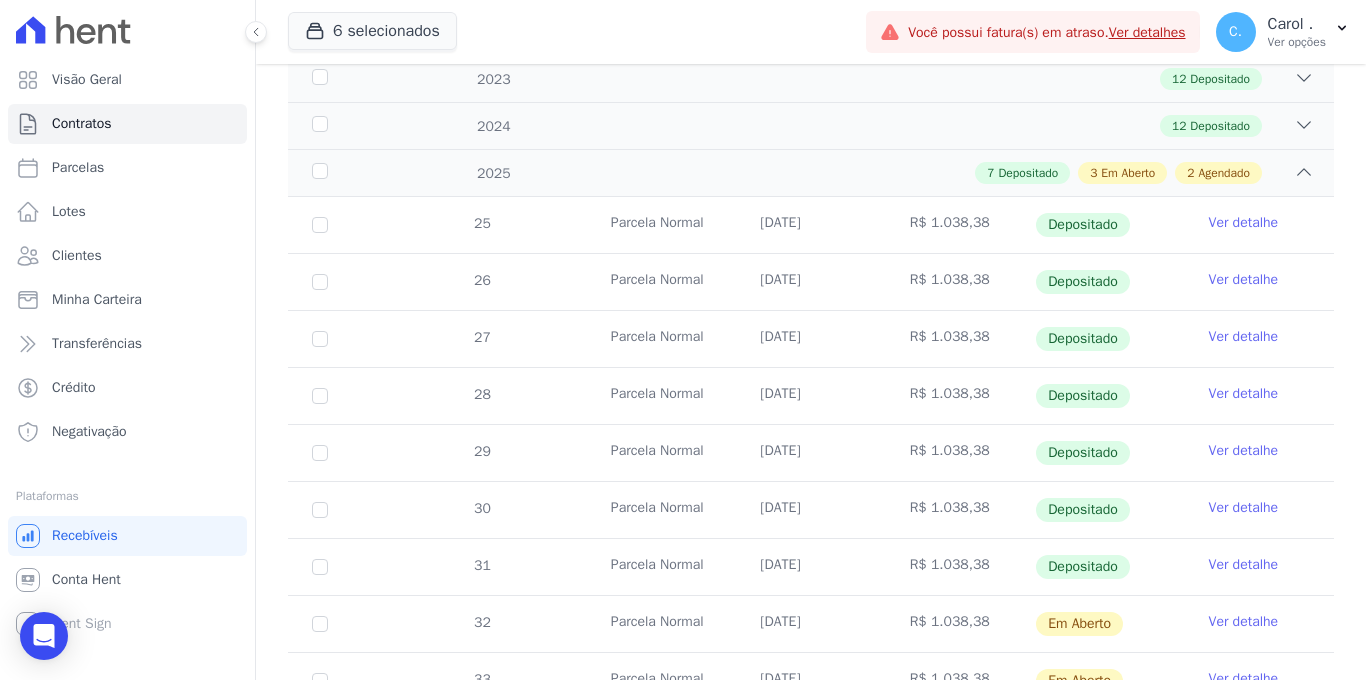 scroll, scrollTop: 365, scrollLeft: 0, axis: vertical 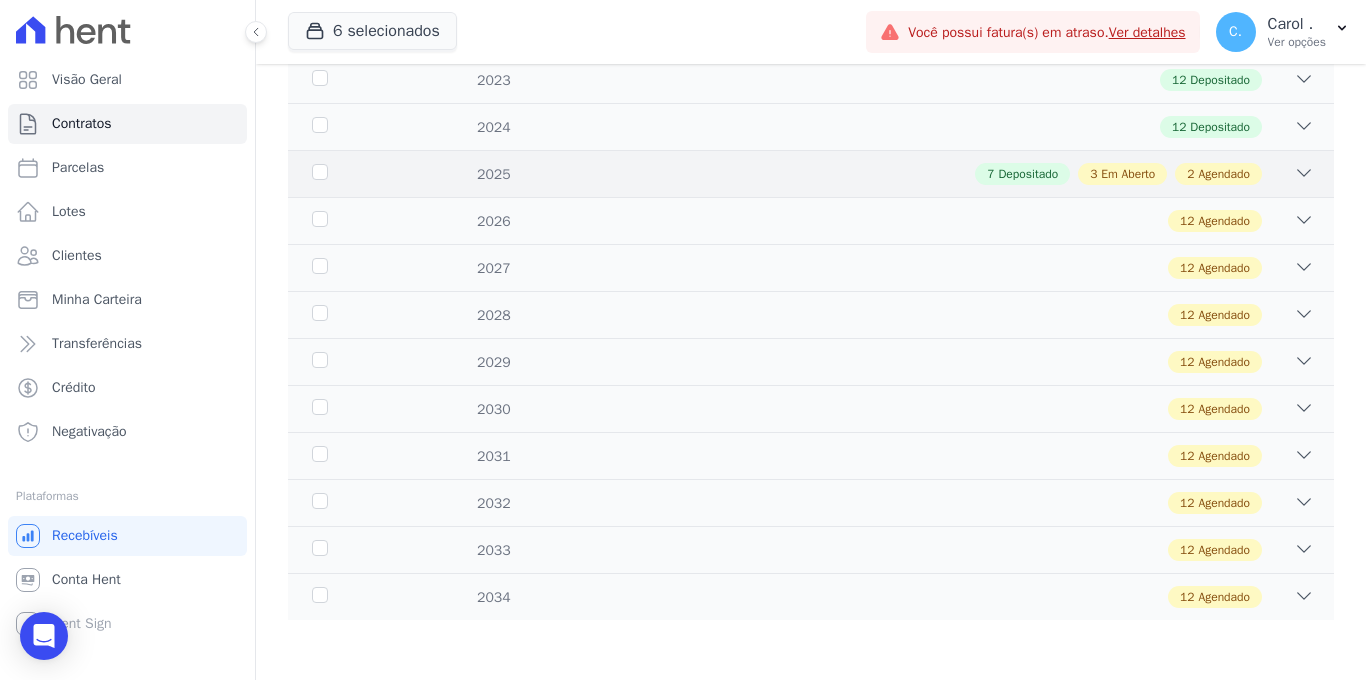 click 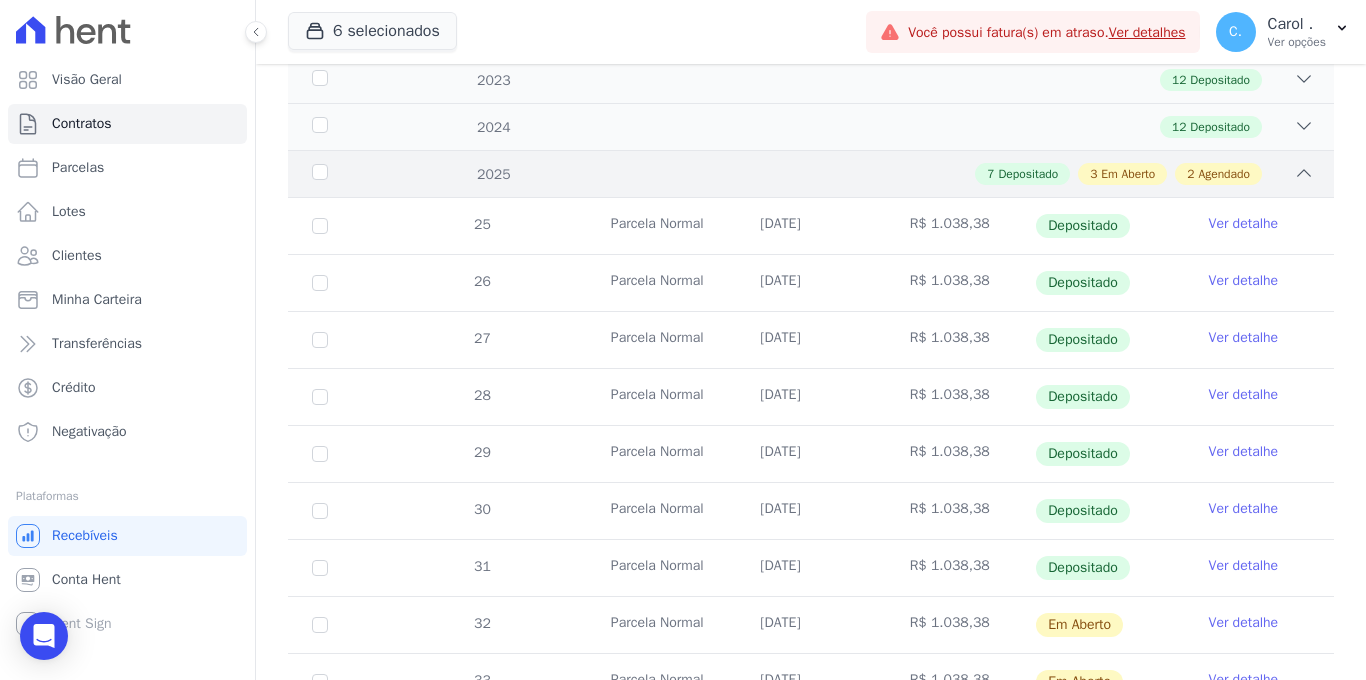 scroll, scrollTop: 366, scrollLeft: 0, axis: vertical 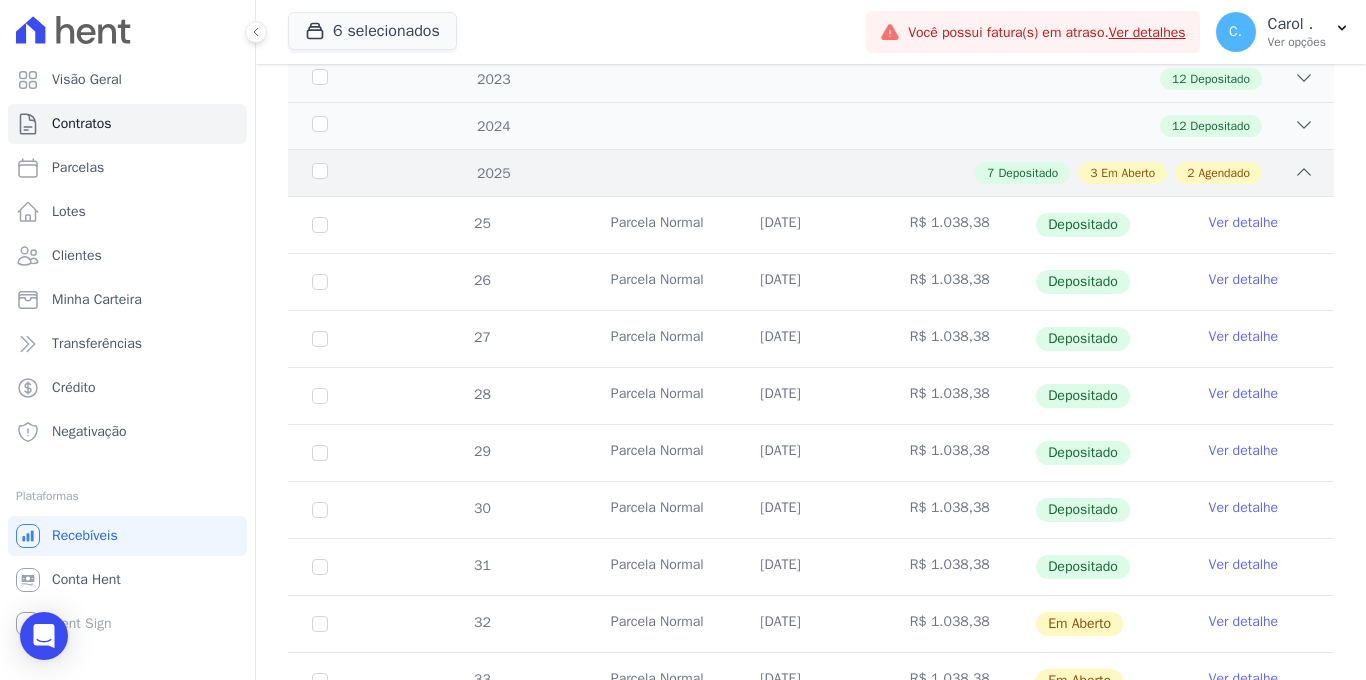 click 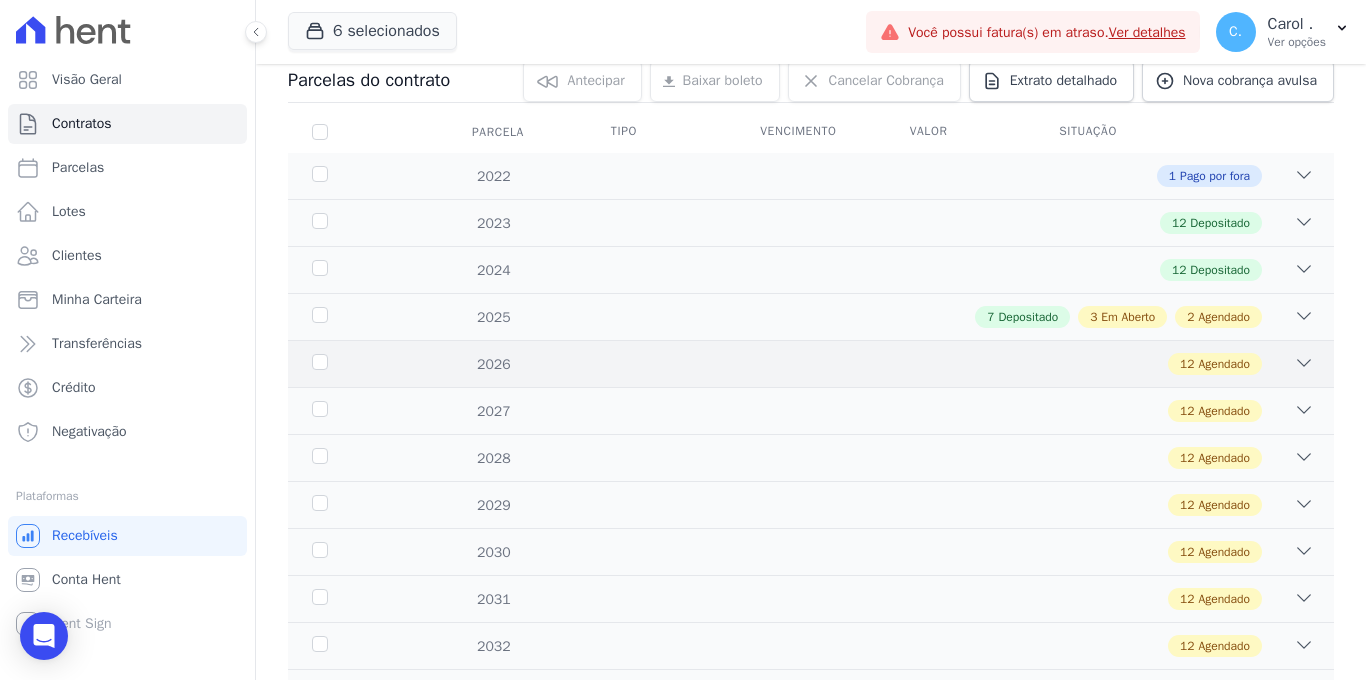scroll, scrollTop: 118, scrollLeft: 0, axis: vertical 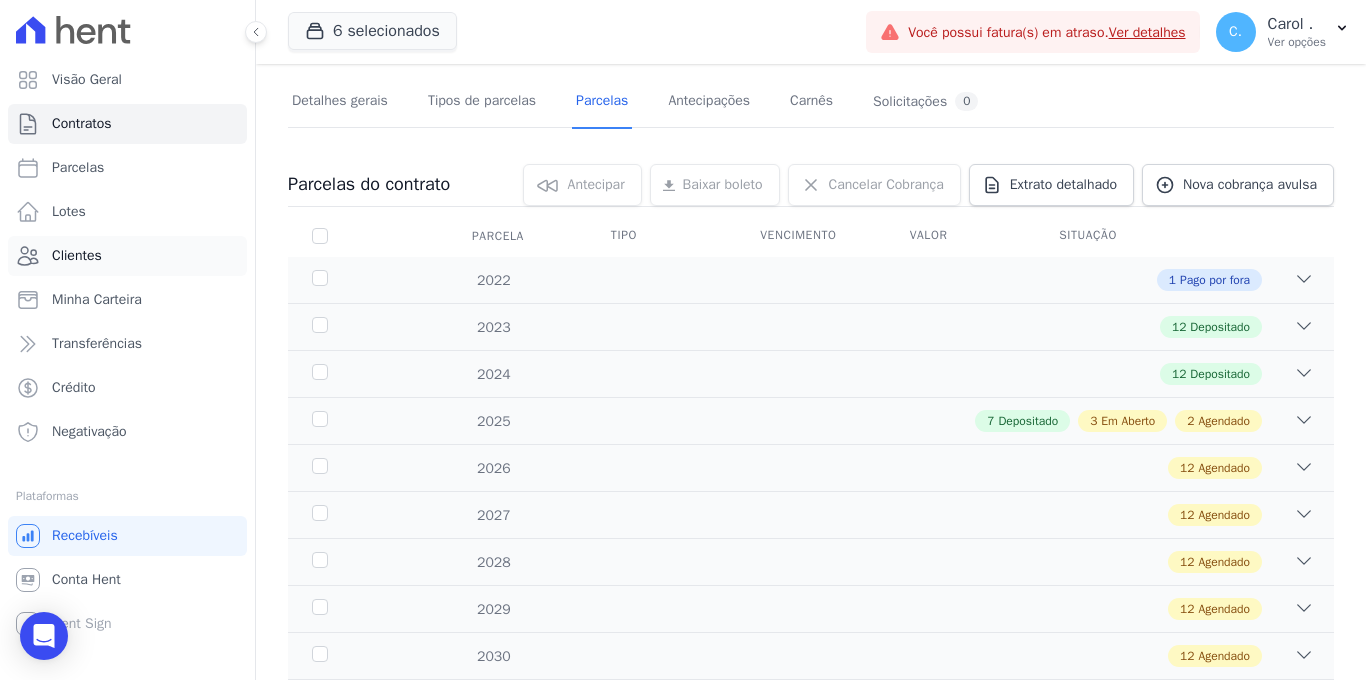 click on "Clientes" at bounding box center [127, 256] 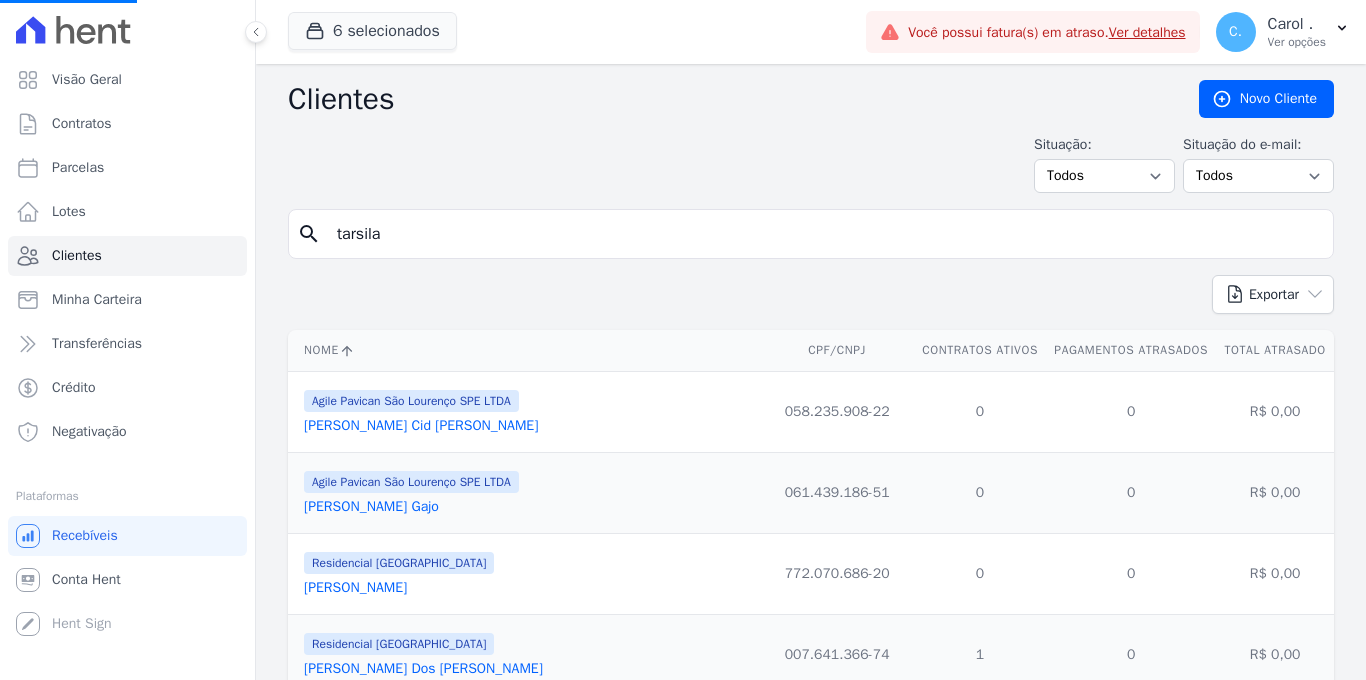 click on "tarsila" at bounding box center (825, 234) 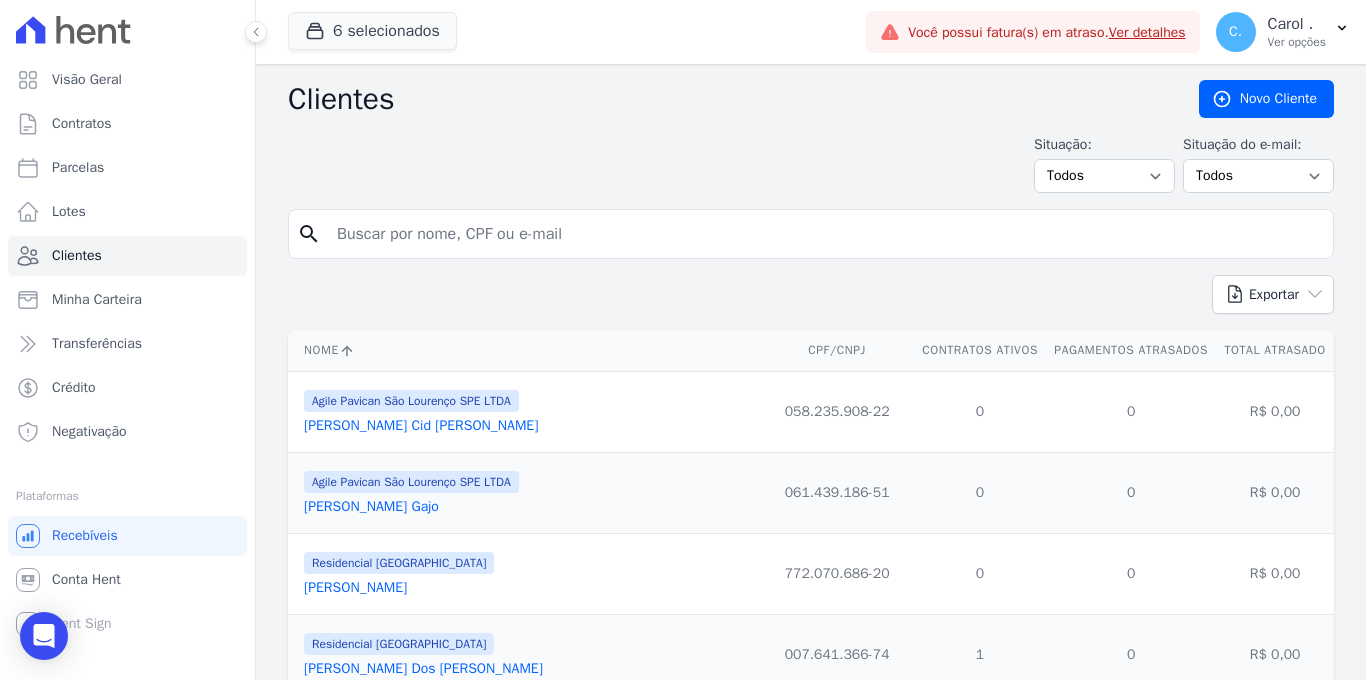 click at bounding box center (825, 234) 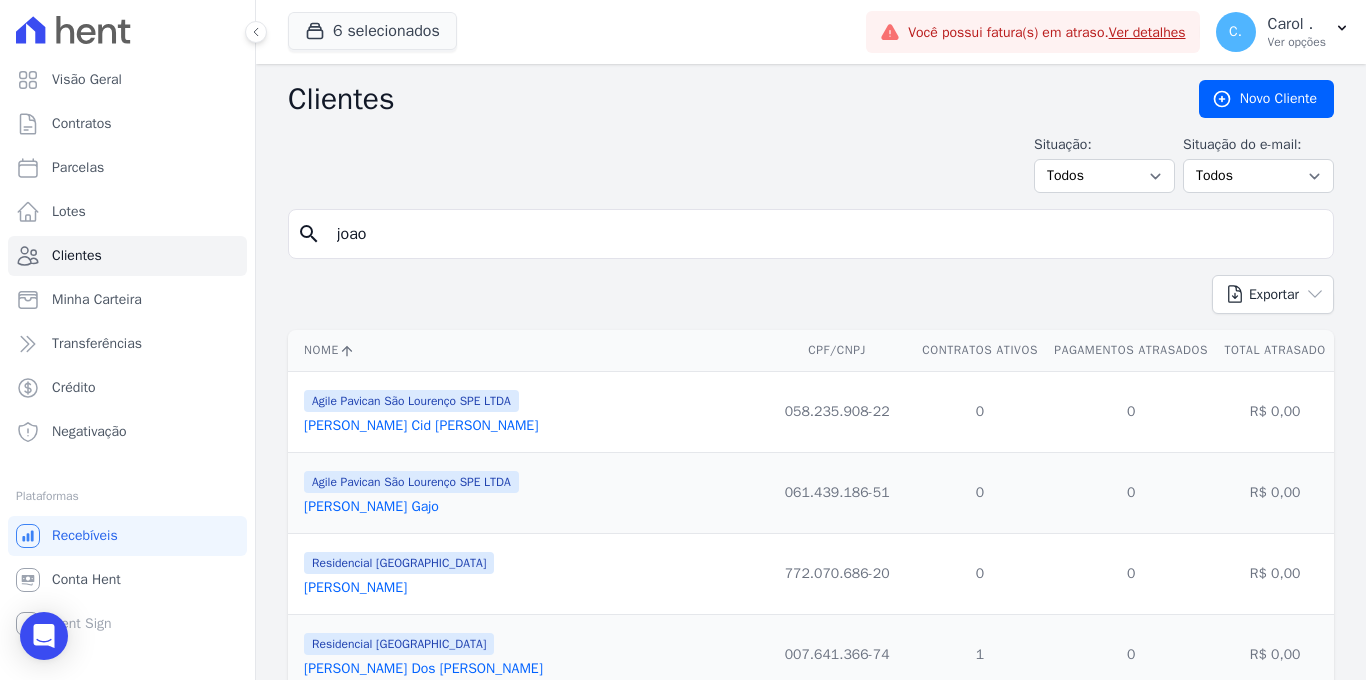 type on "[PERSON_NAME]" 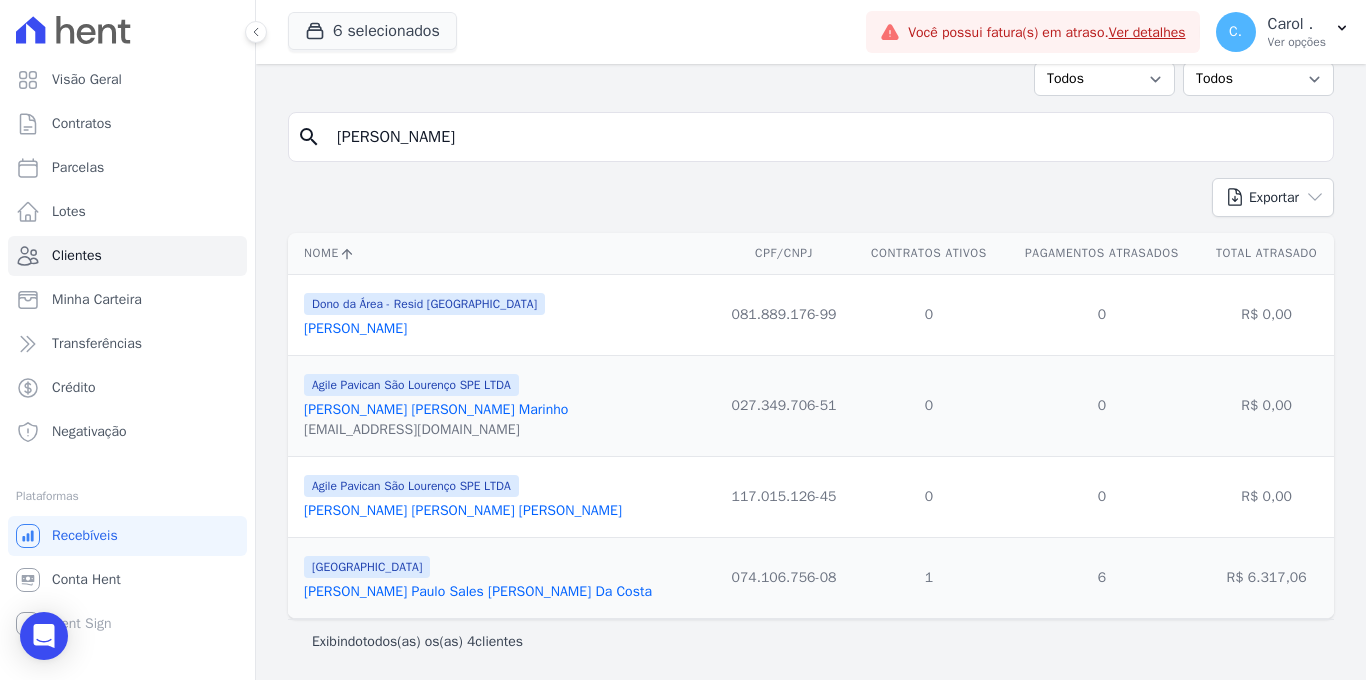 scroll, scrollTop: 101, scrollLeft: 0, axis: vertical 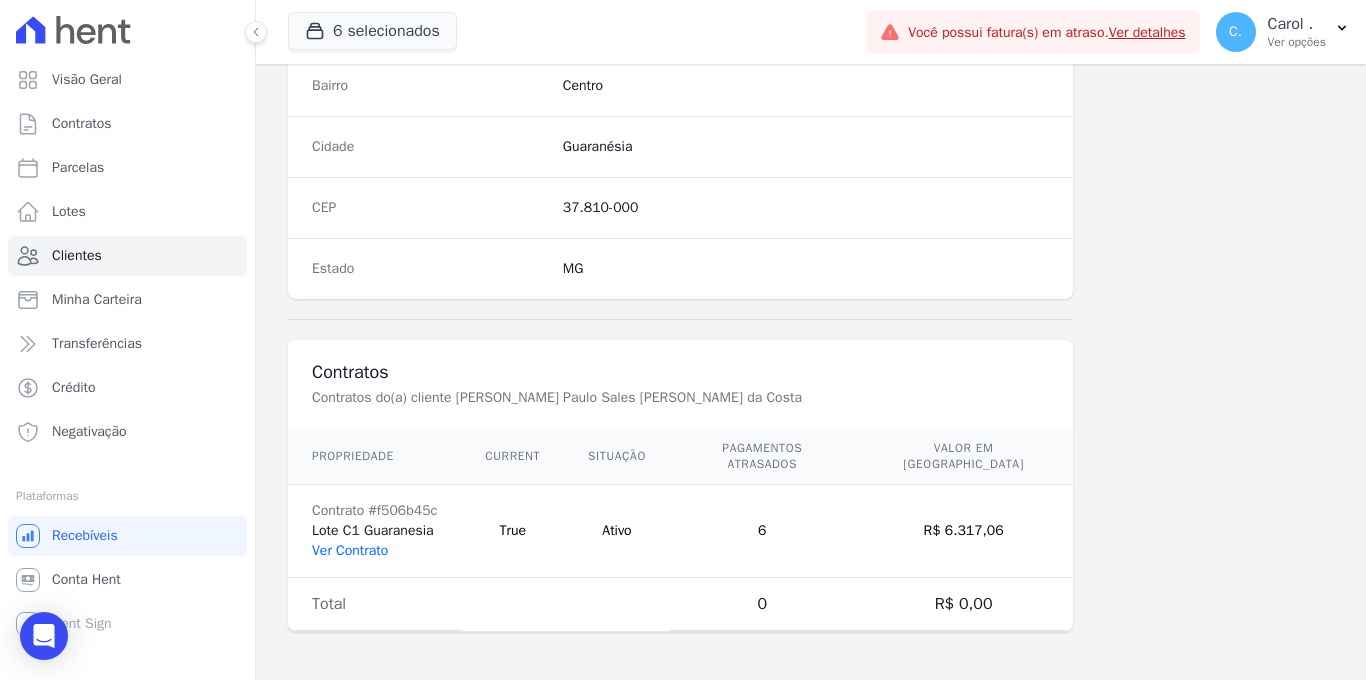 click on "Ver Contrato" at bounding box center (350, 550) 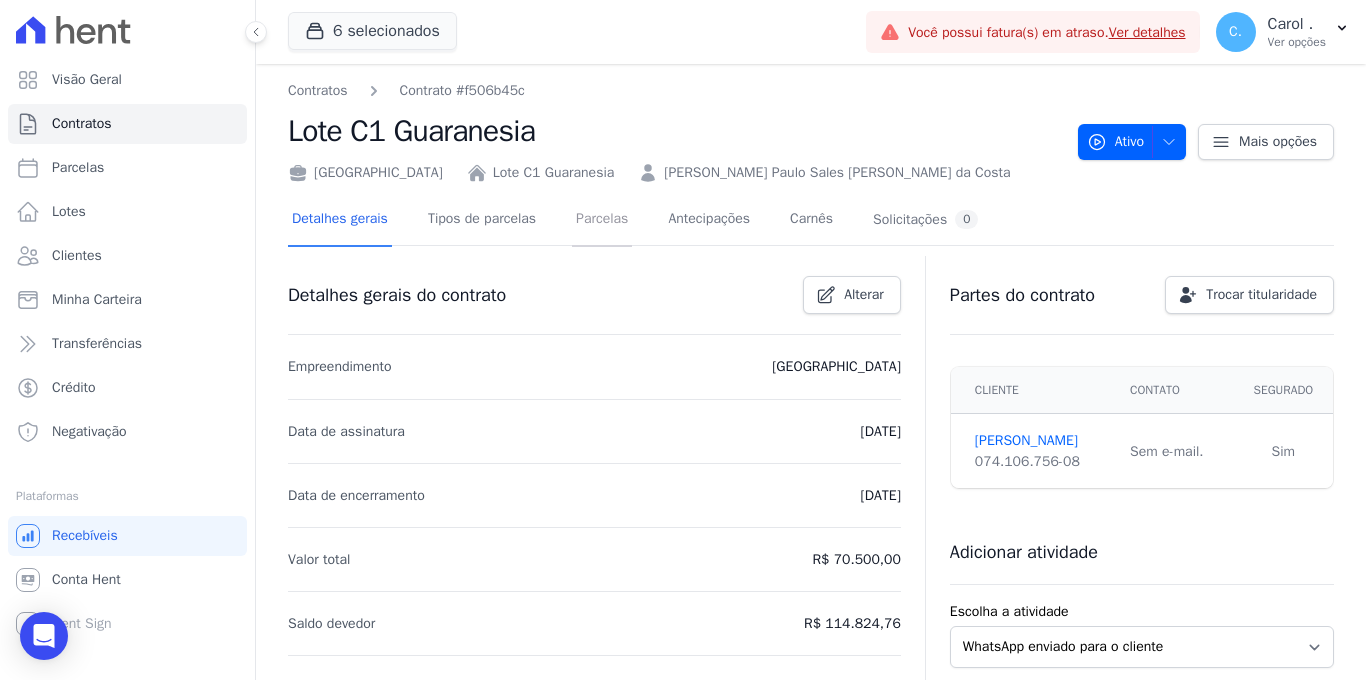 click on "Parcelas" at bounding box center (602, 220) 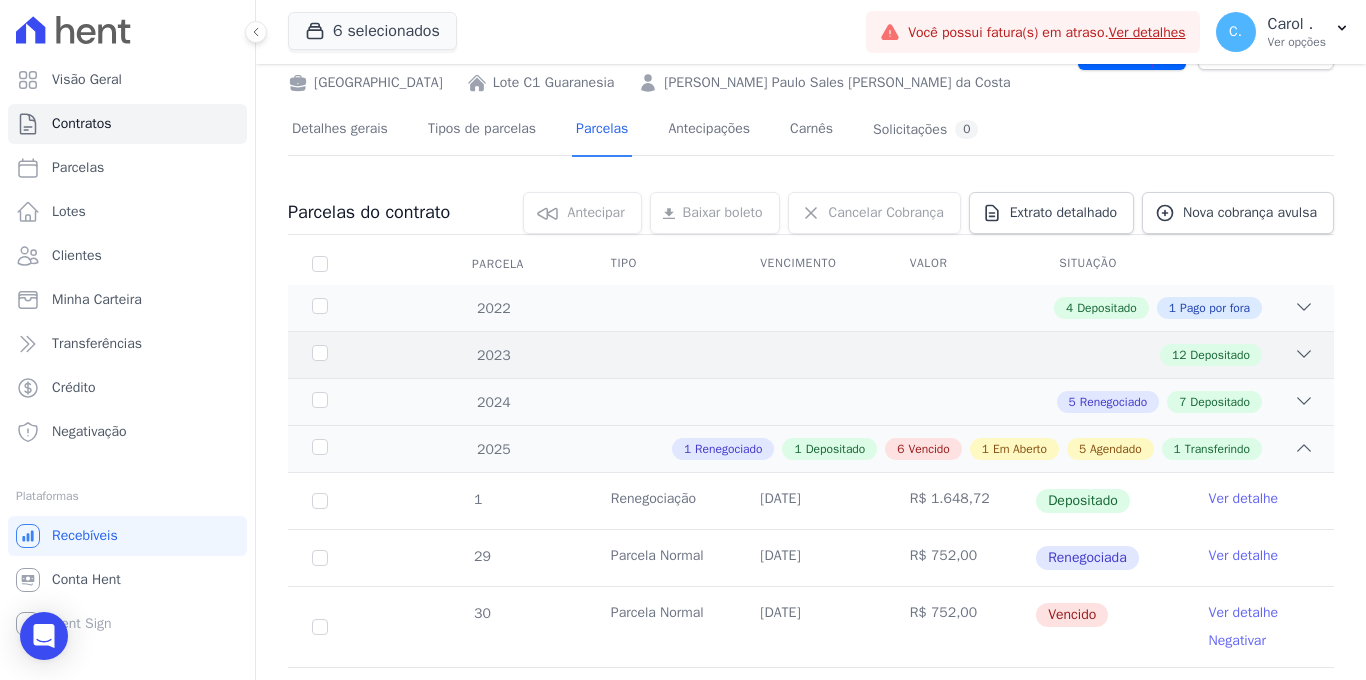 scroll, scrollTop: 0, scrollLeft: 0, axis: both 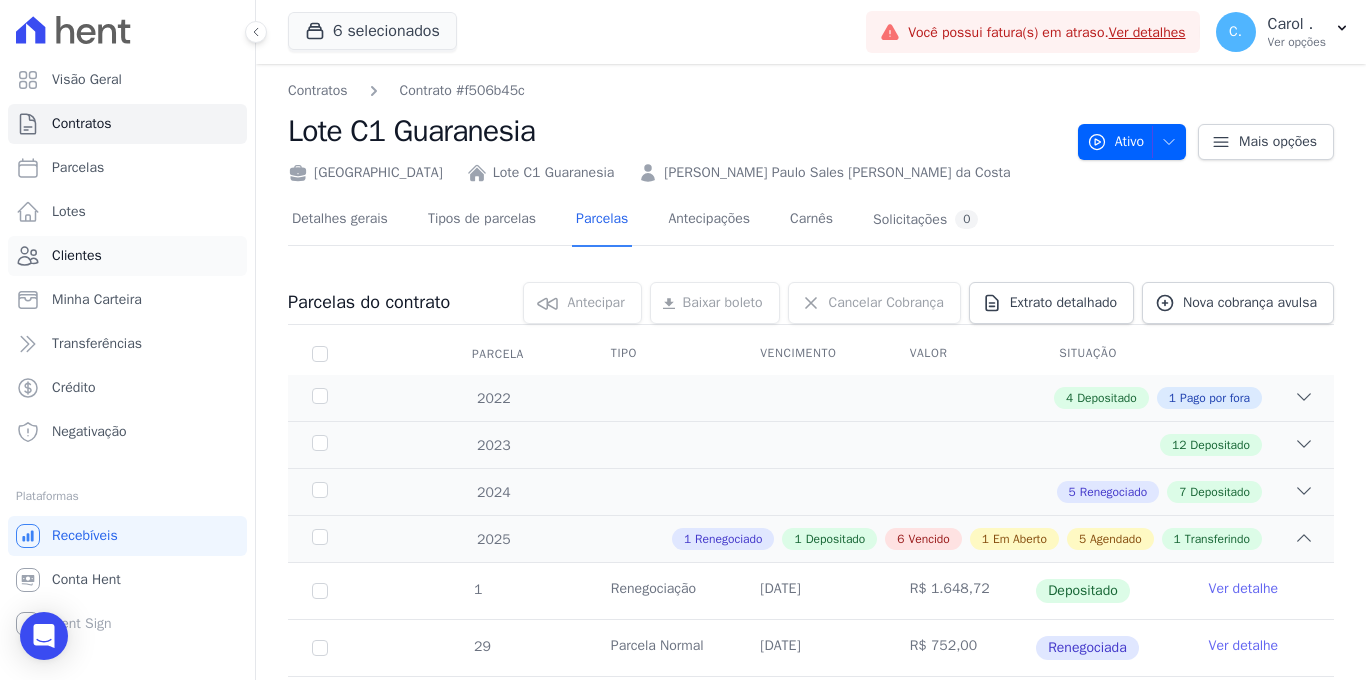click on "Clientes" at bounding box center (127, 256) 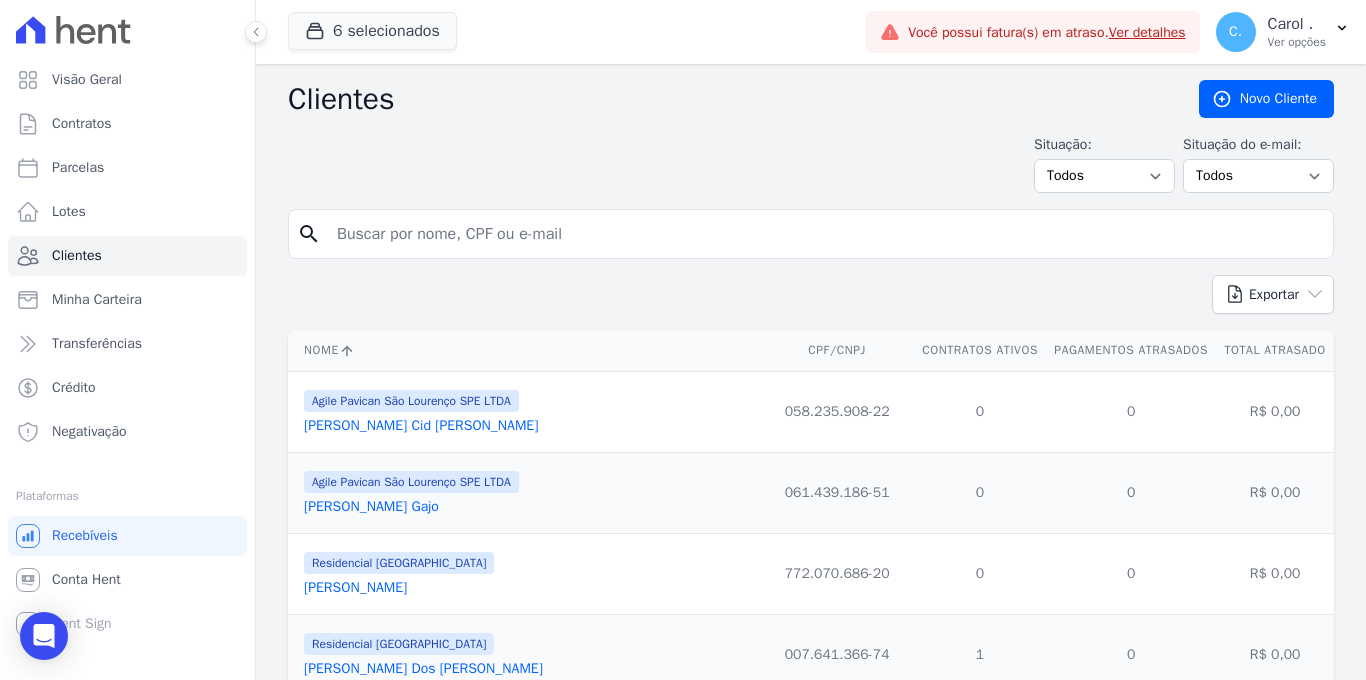 click at bounding box center [825, 234] 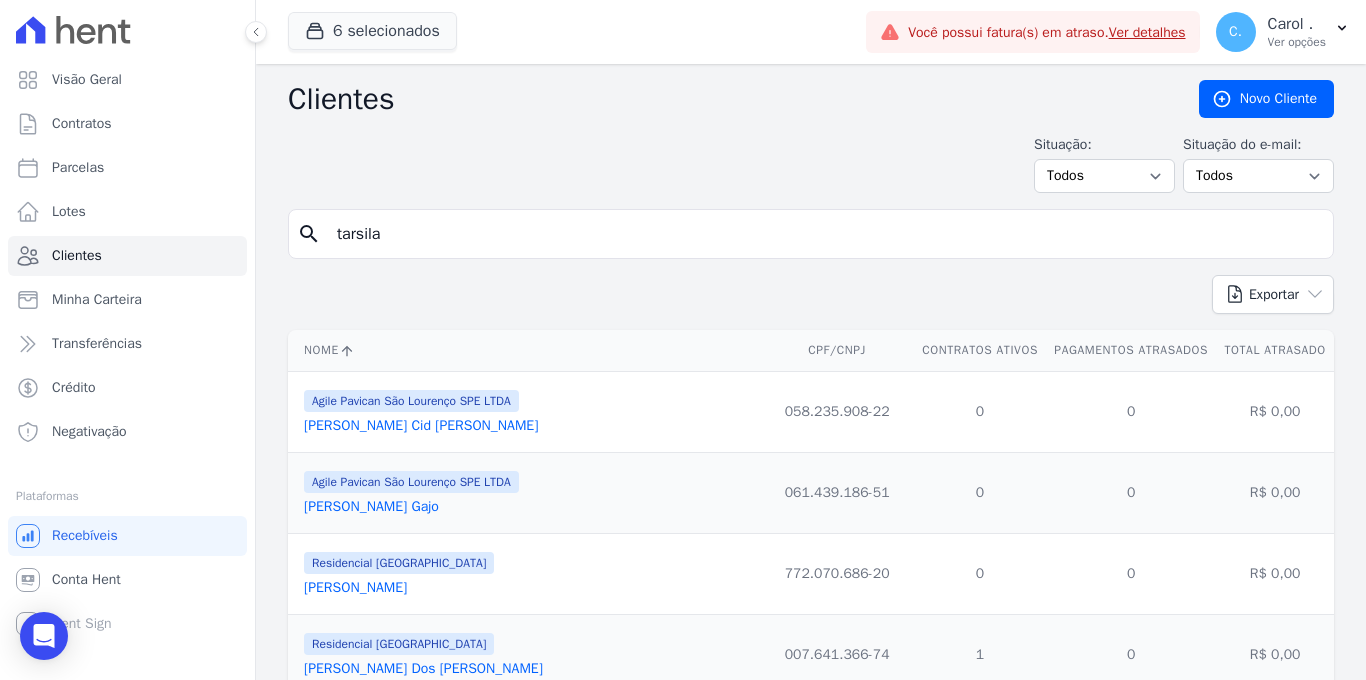 type on "tarsila" 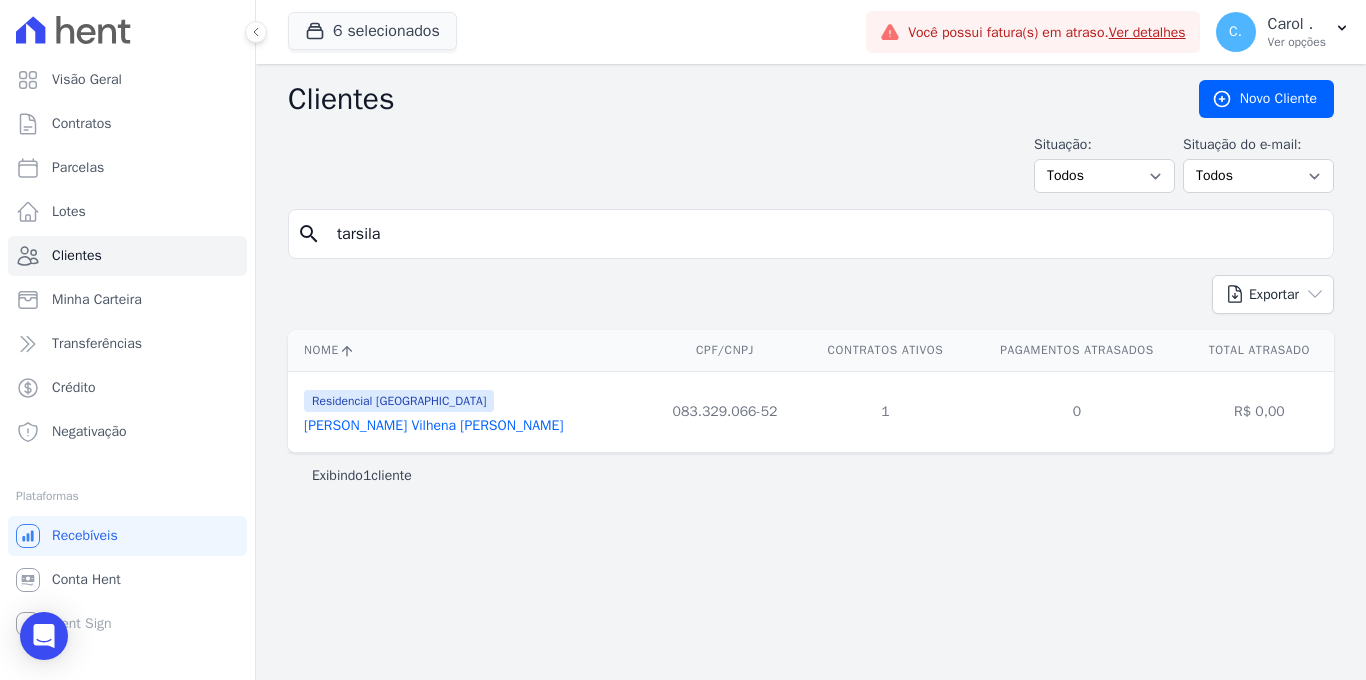 click on "[PERSON_NAME] Vilhena [PERSON_NAME]" at bounding box center [434, 425] 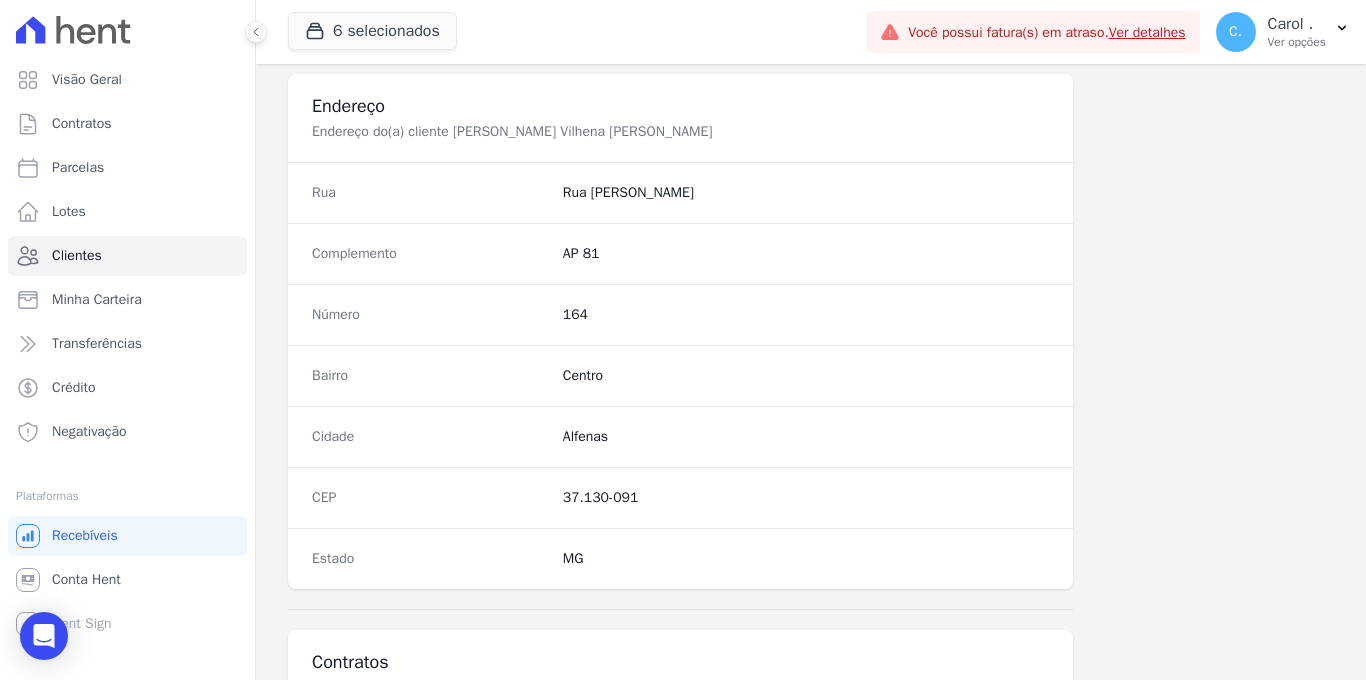 scroll, scrollTop: 1207, scrollLeft: 0, axis: vertical 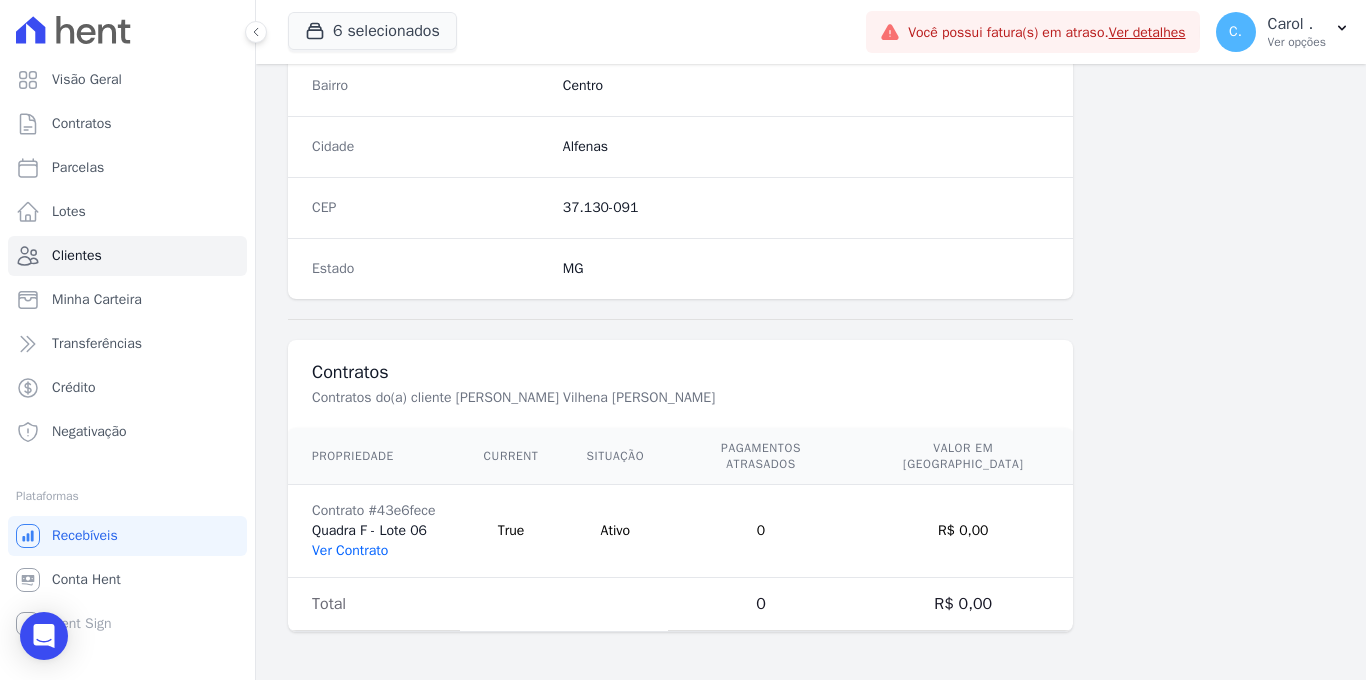 click on "Ver Contrato" at bounding box center (350, 550) 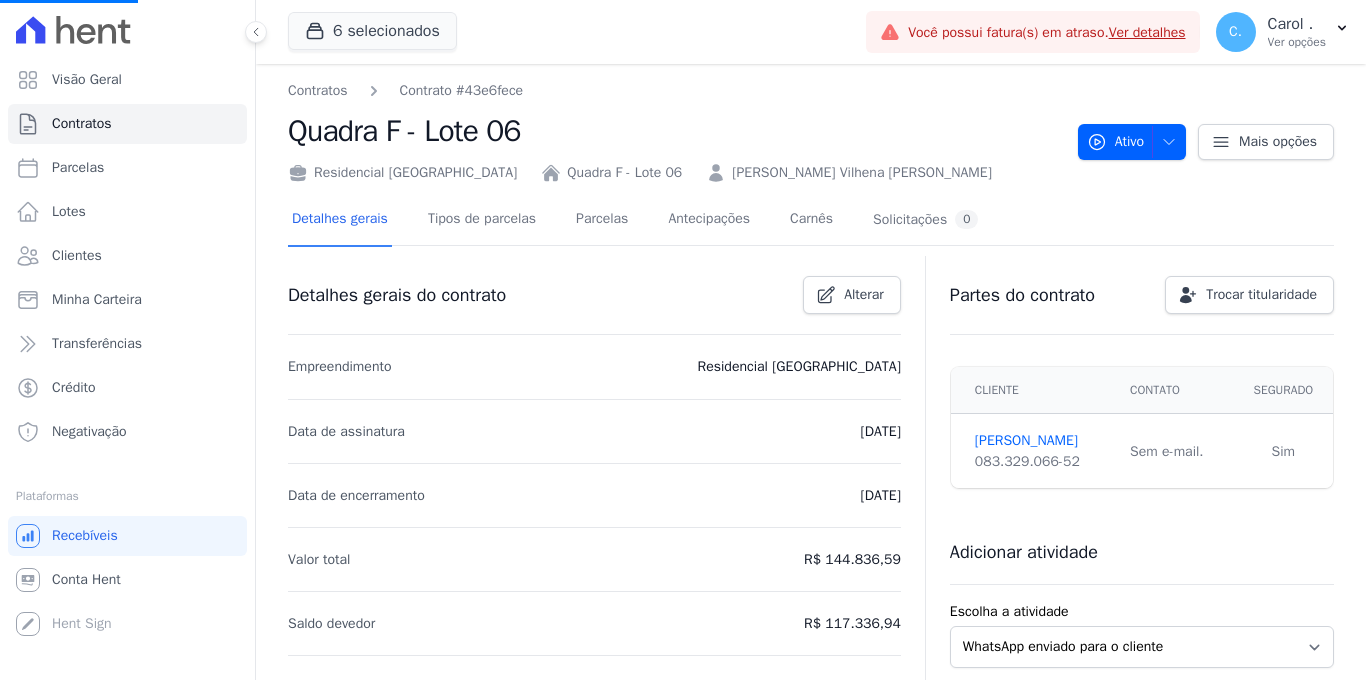 scroll, scrollTop: 0, scrollLeft: 0, axis: both 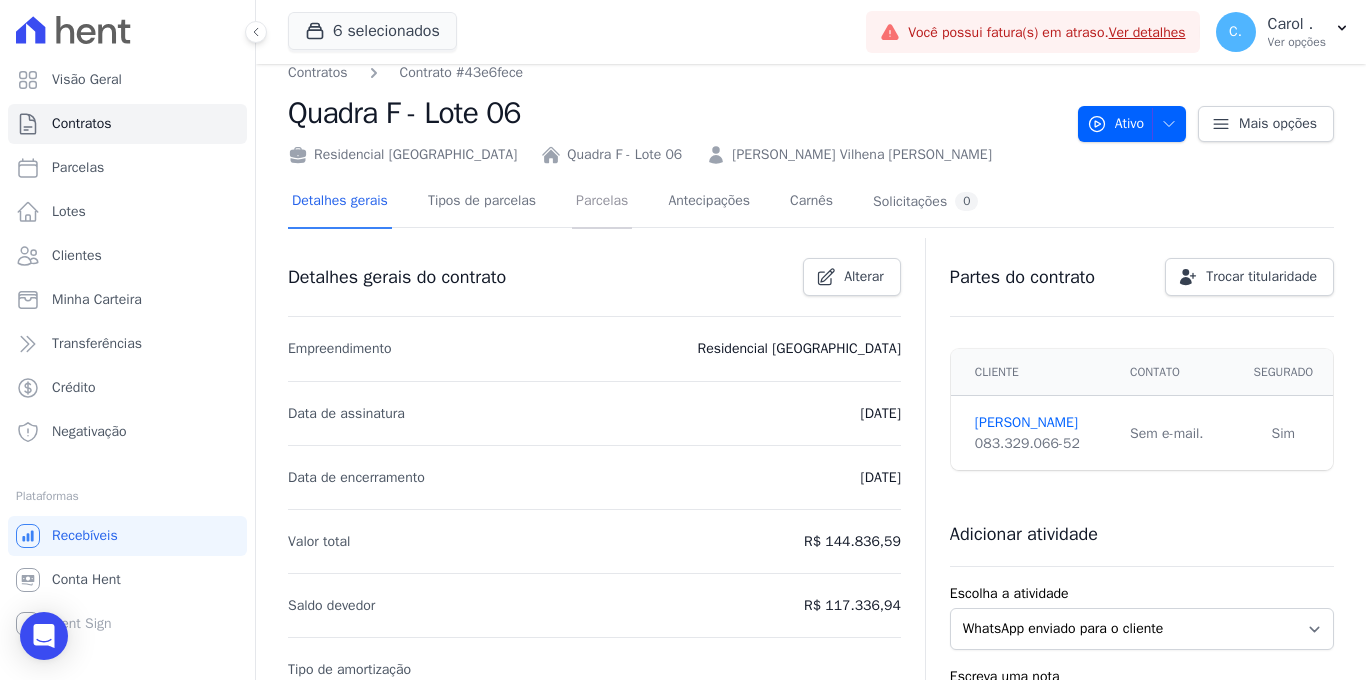 click on "Parcelas" at bounding box center (602, 202) 